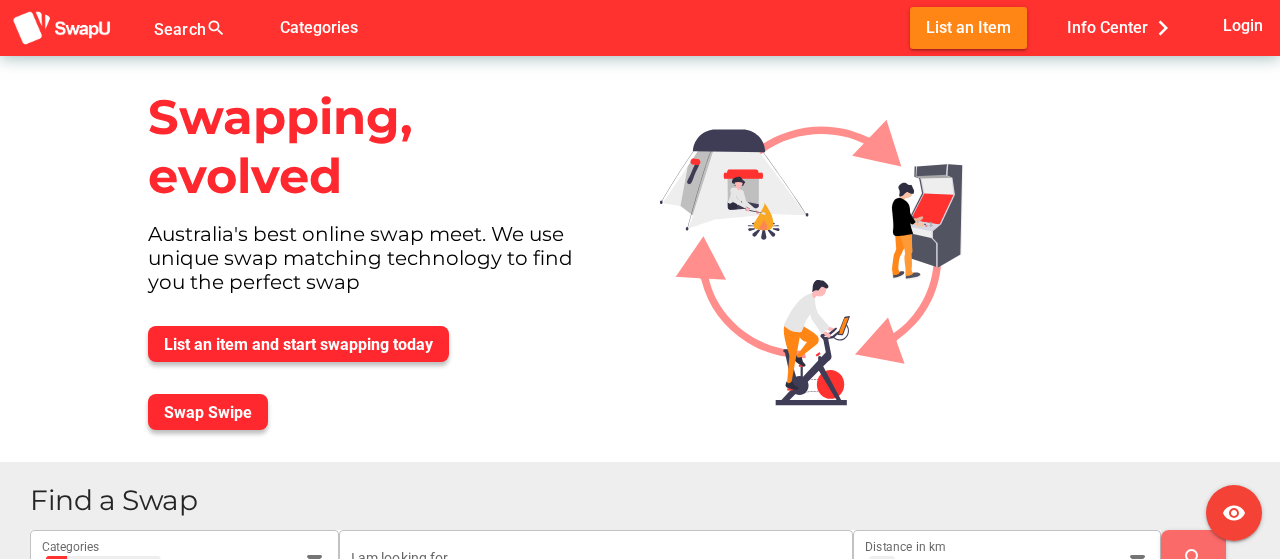 scroll, scrollTop: 500, scrollLeft: 0, axis: vertical 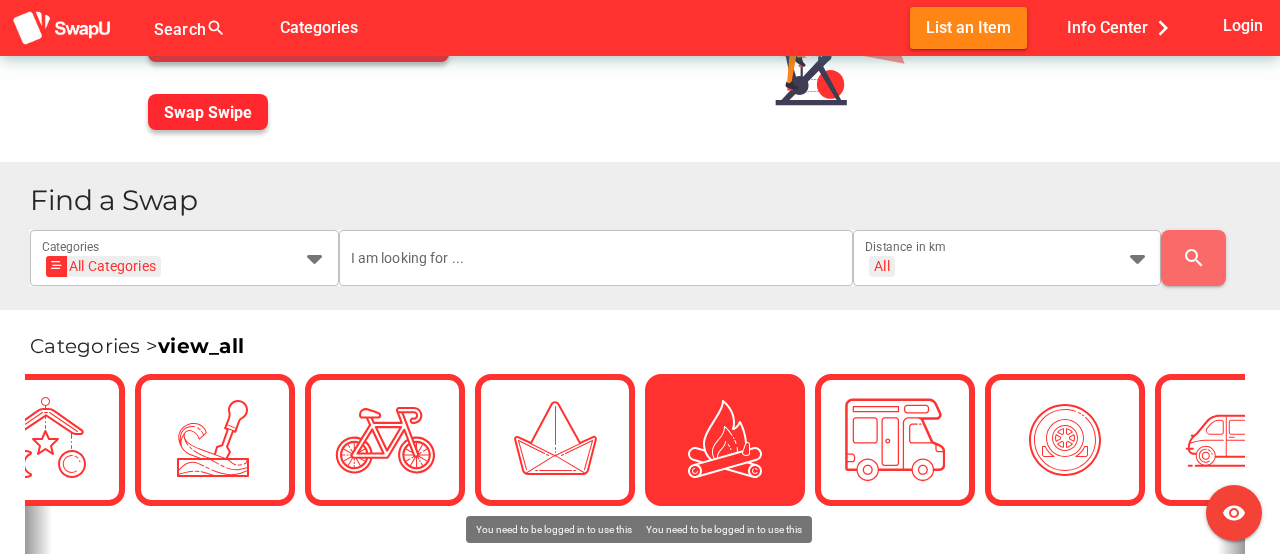 click at bounding box center [725, 440] 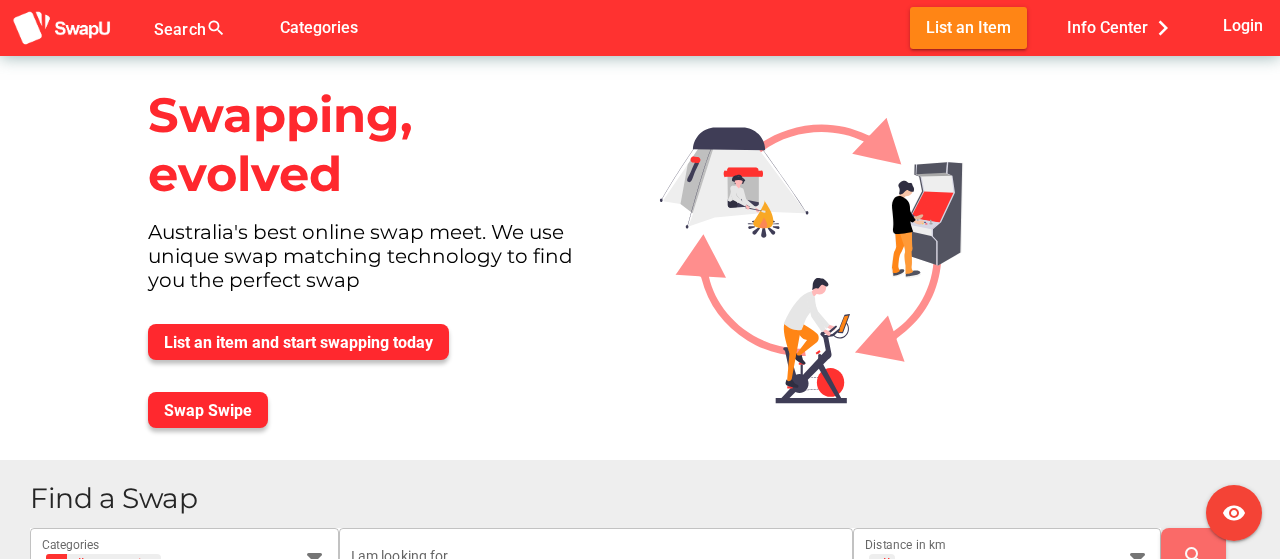 scroll, scrollTop: 0, scrollLeft: 0, axis: both 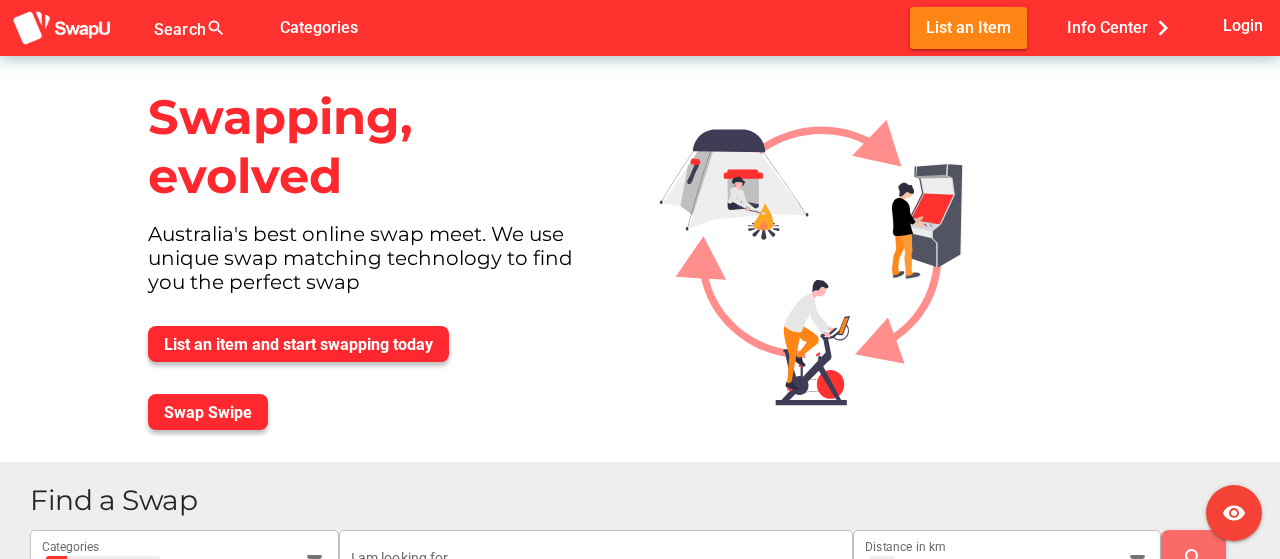 click on "Swapping, evolved Australia's best online swap meet. We use unique swap matching technology to find you the perfect swap List an item and start swapping today Swap Swipe" at bounding box center [380, 259] 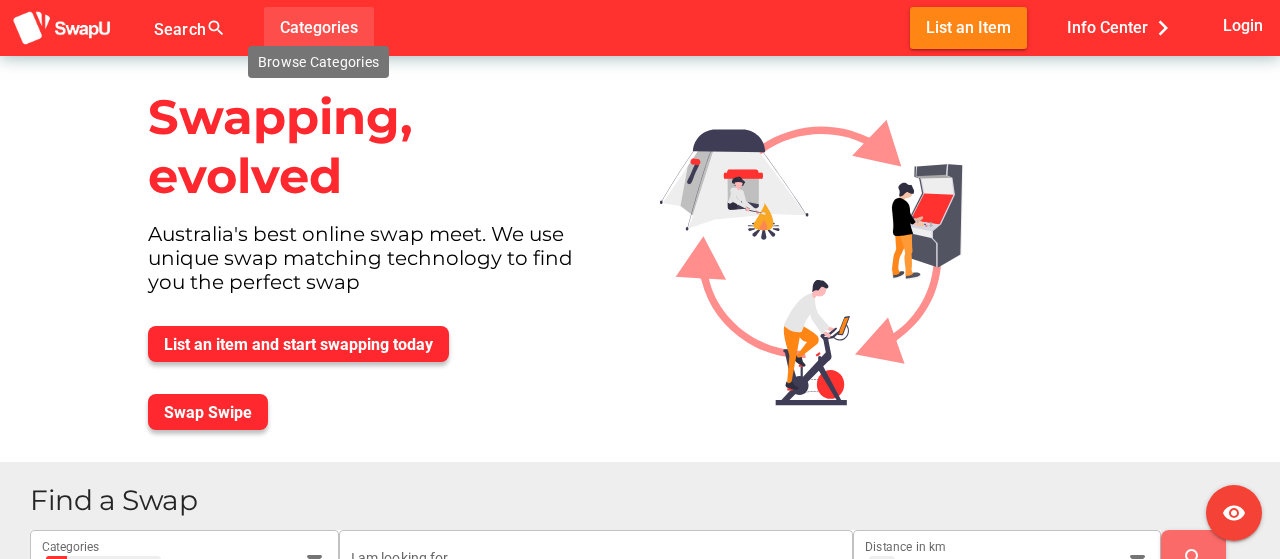 click on "Categories" at bounding box center [319, 27] 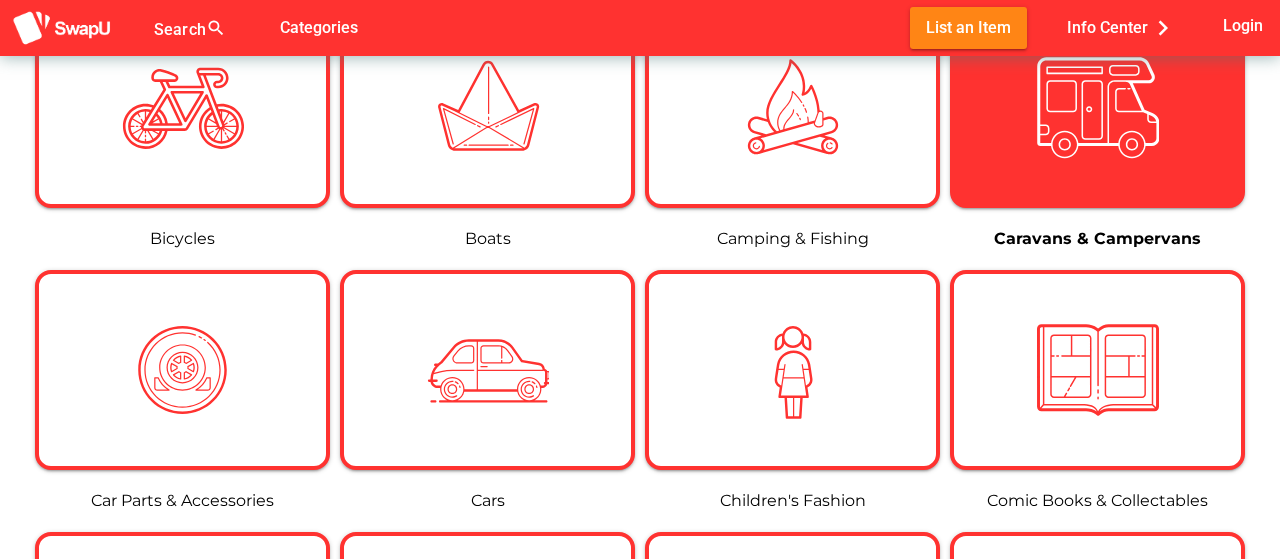 scroll, scrollTop: 700, scrollLeft: 0, axis: vertical 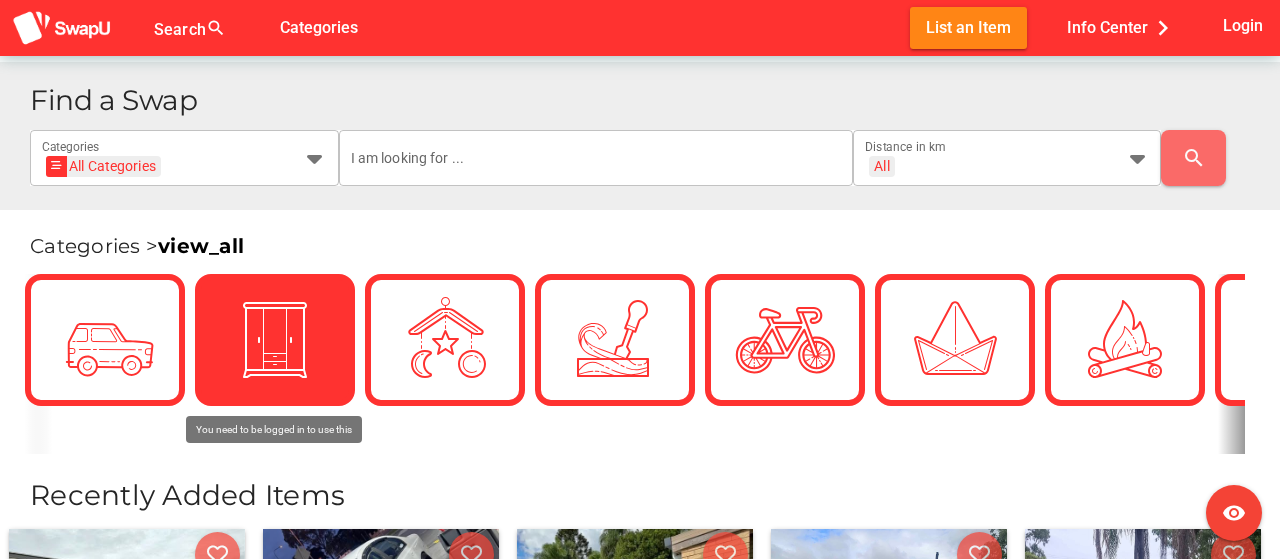 click at bounding box center (275, 340) 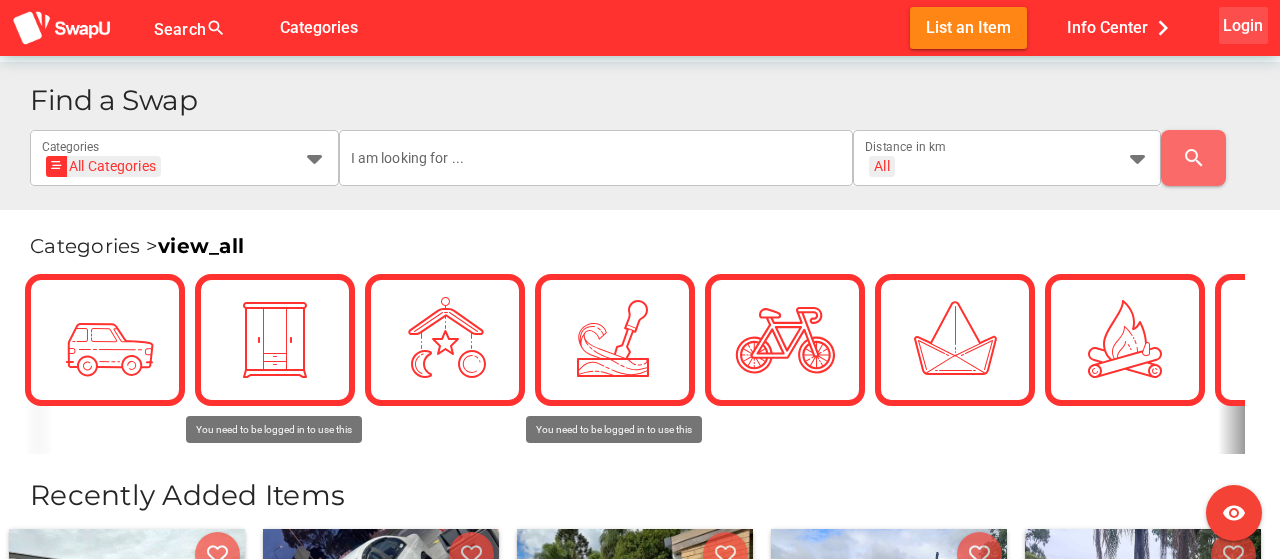 click on "Login" at bounding box center [1243, 25] 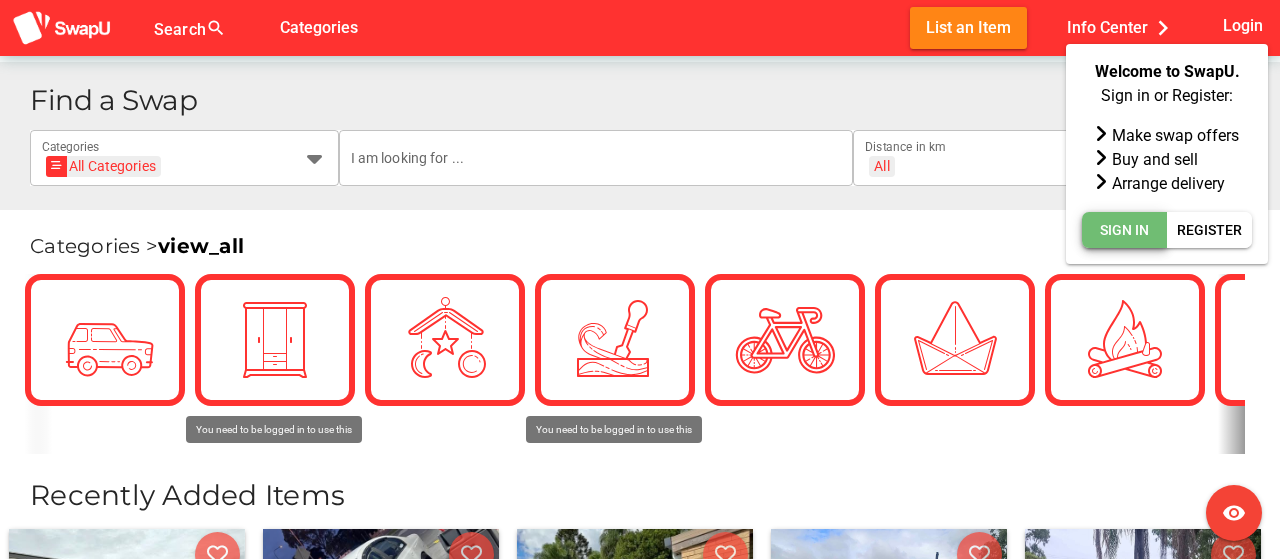 click on "Sign In" at bounding box center (1124, 230) 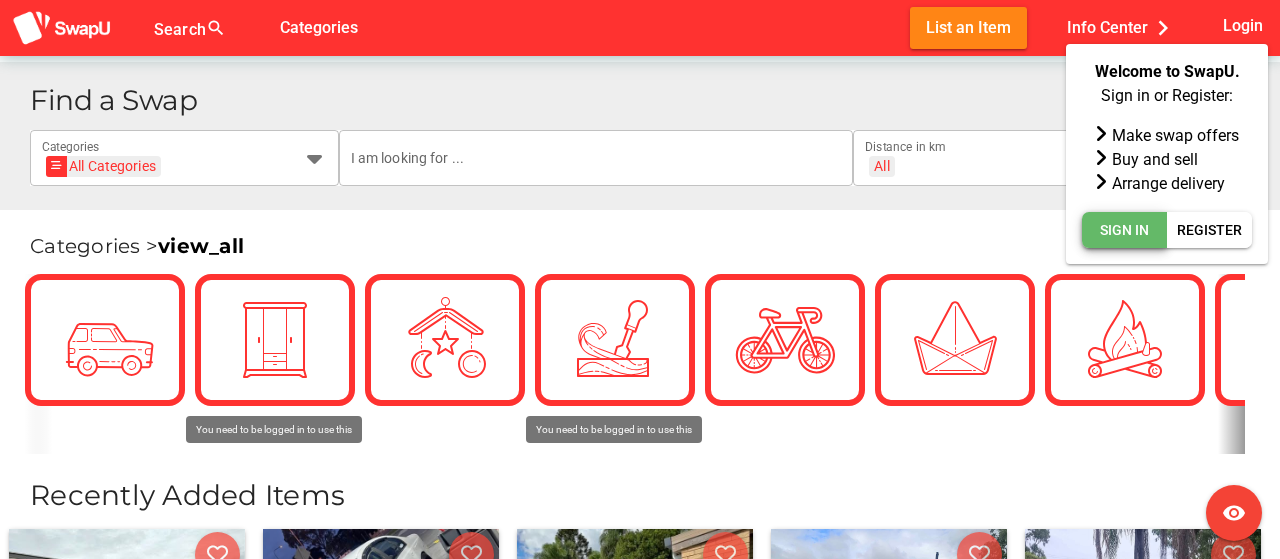 scroll, scrollTop: 0, scrollLeft: 0, axis: both 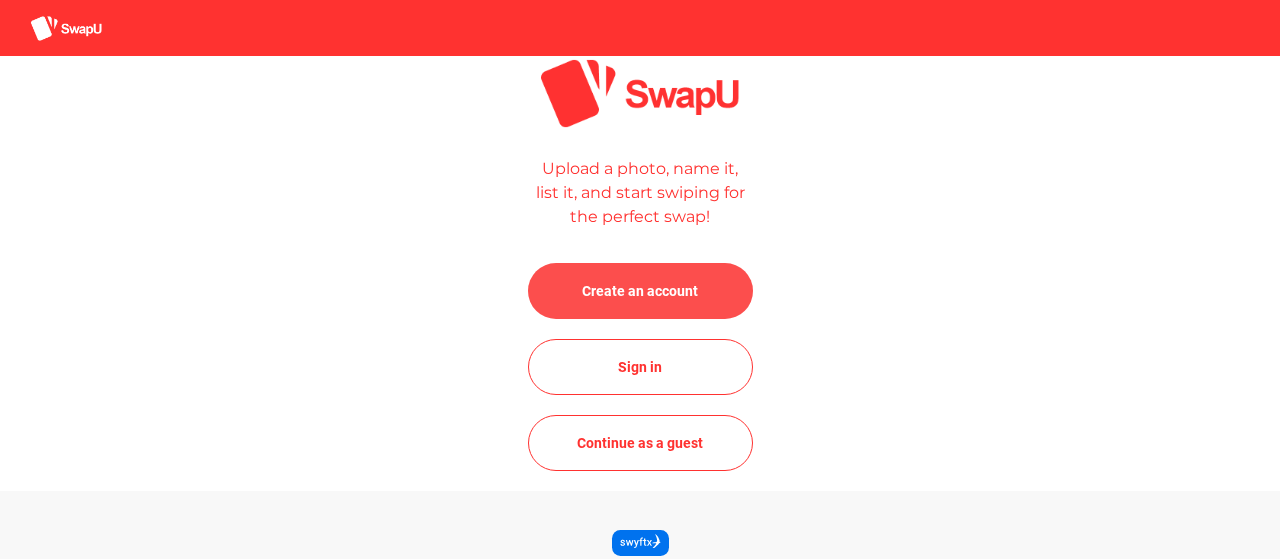 click on "Create an account" at bounding box center (640, 291) 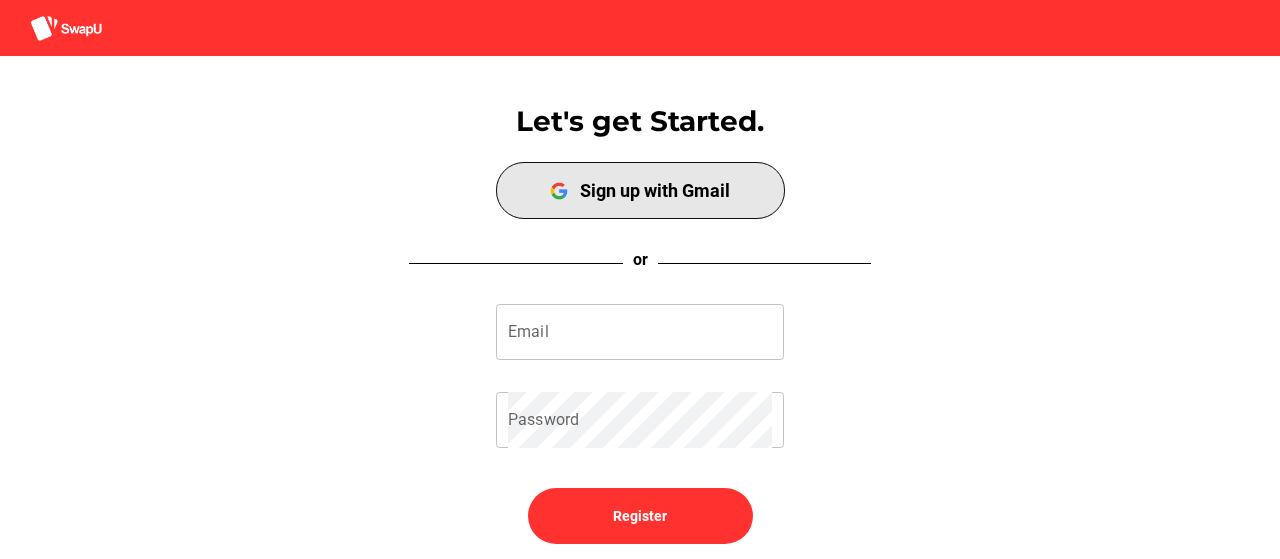 click on "Sign up with Gmail" at bounding box center (640, 190) 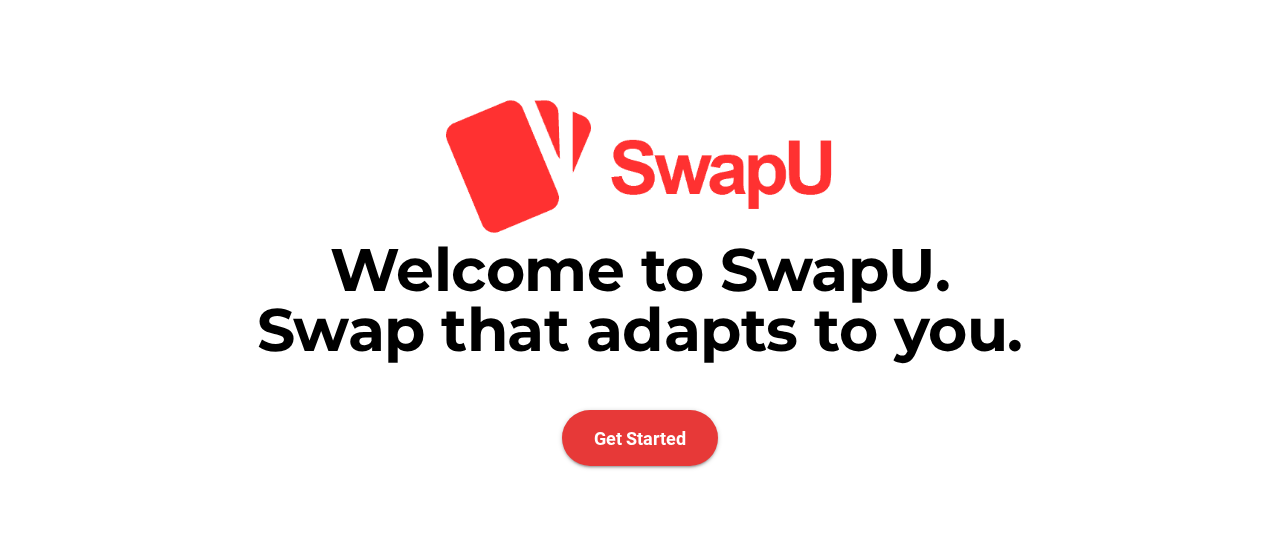 click on "Get Started" at bounding box center [640, 438] 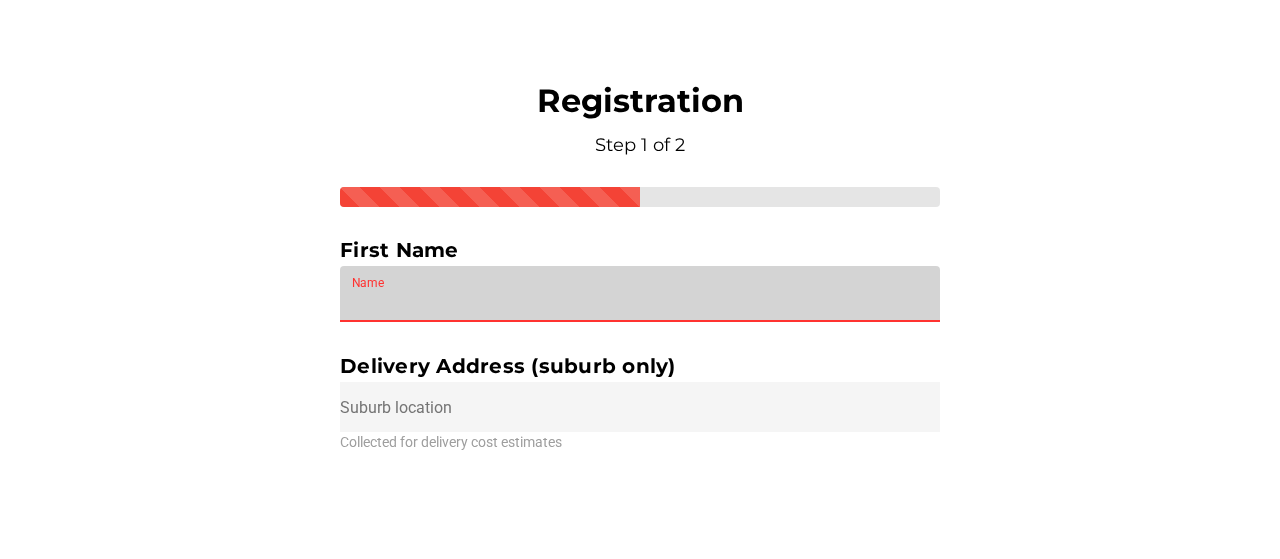 click on "Name" at bounding box center (640, 294) 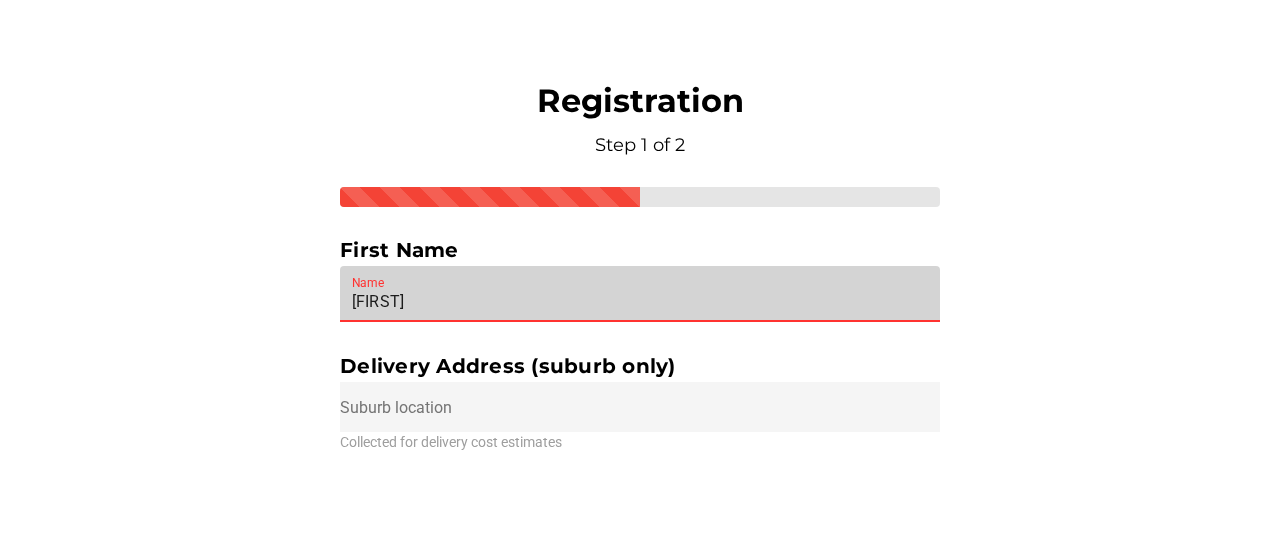 type on "john" 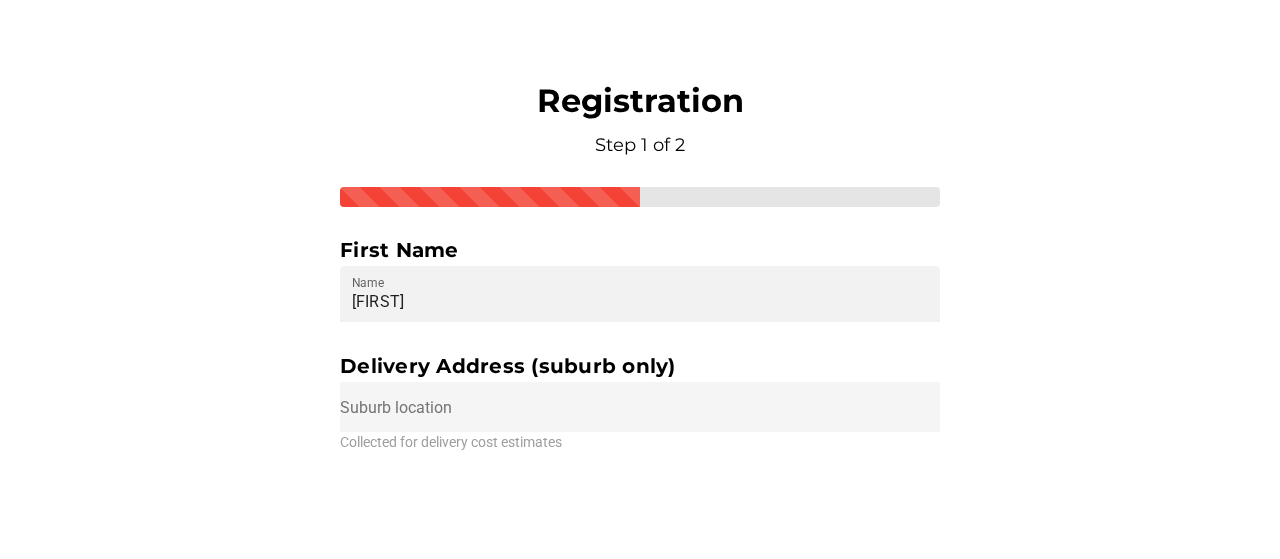 click at bounding box center [640, 407] 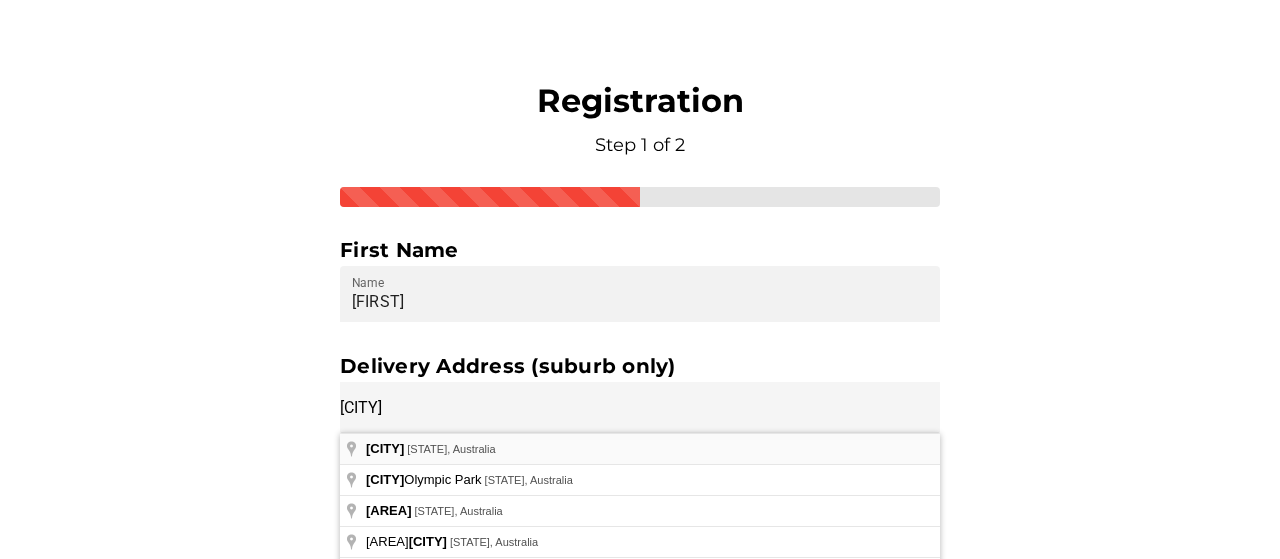 type on "sydney" 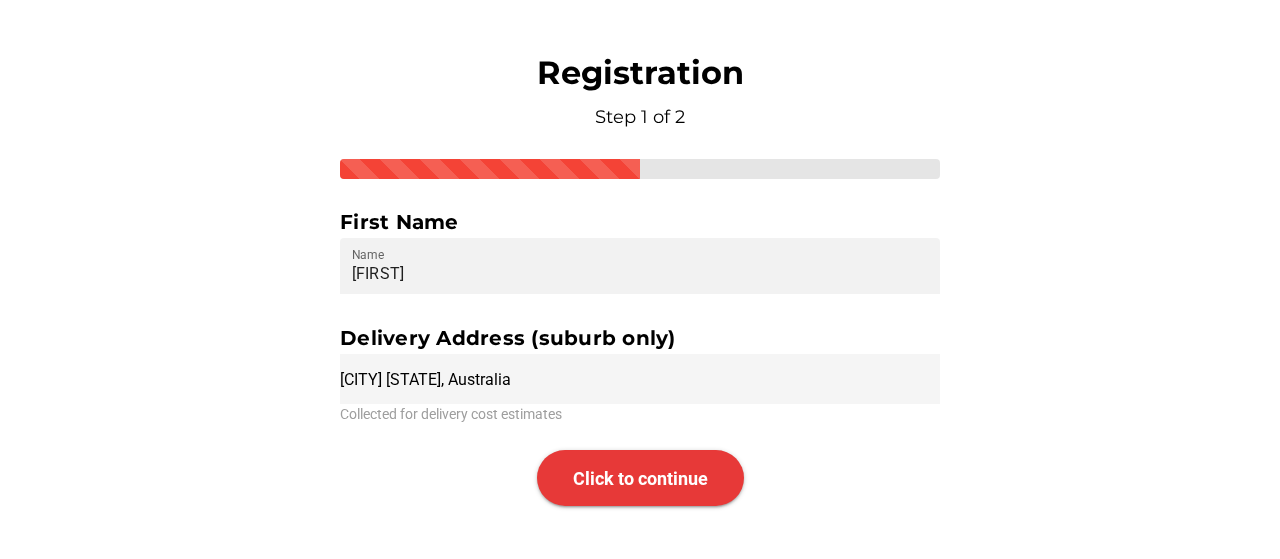 click on "Click to continue" at bounding box center [640, 478] 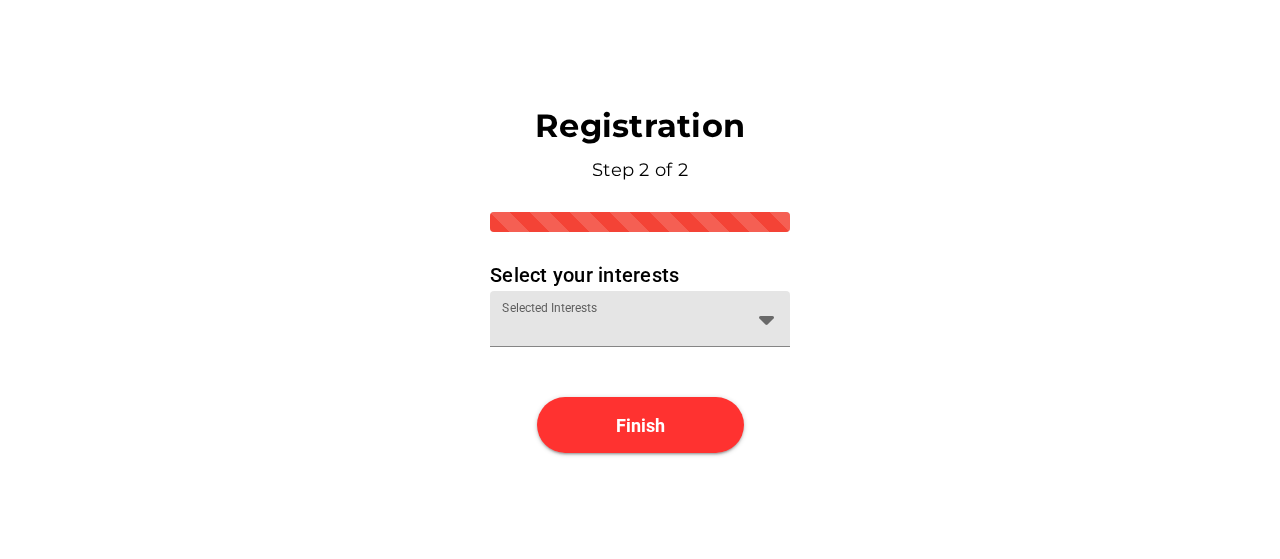 click at bounding box center (622, 331) 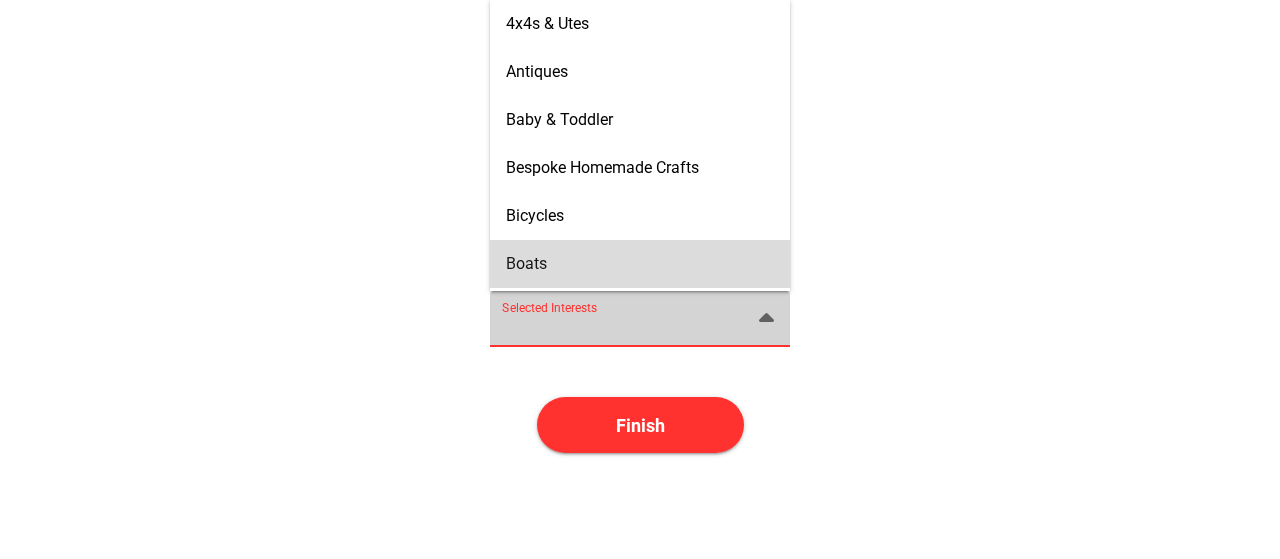 click on "Boats" at bounding box center [640, 263] 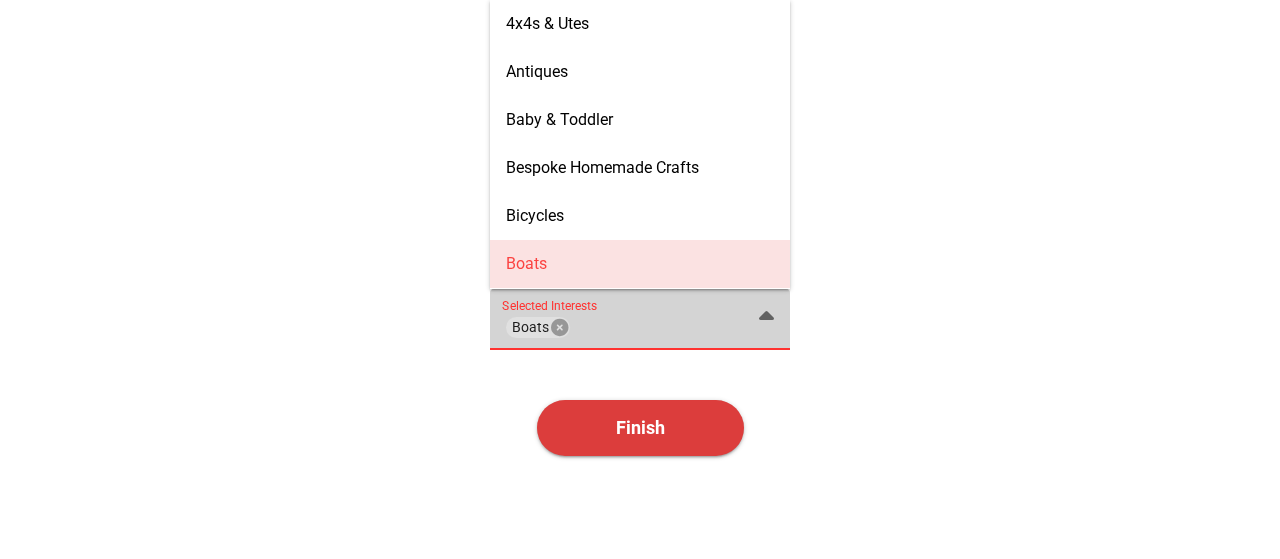 click on "Finish" at bounding box center (640, 427) 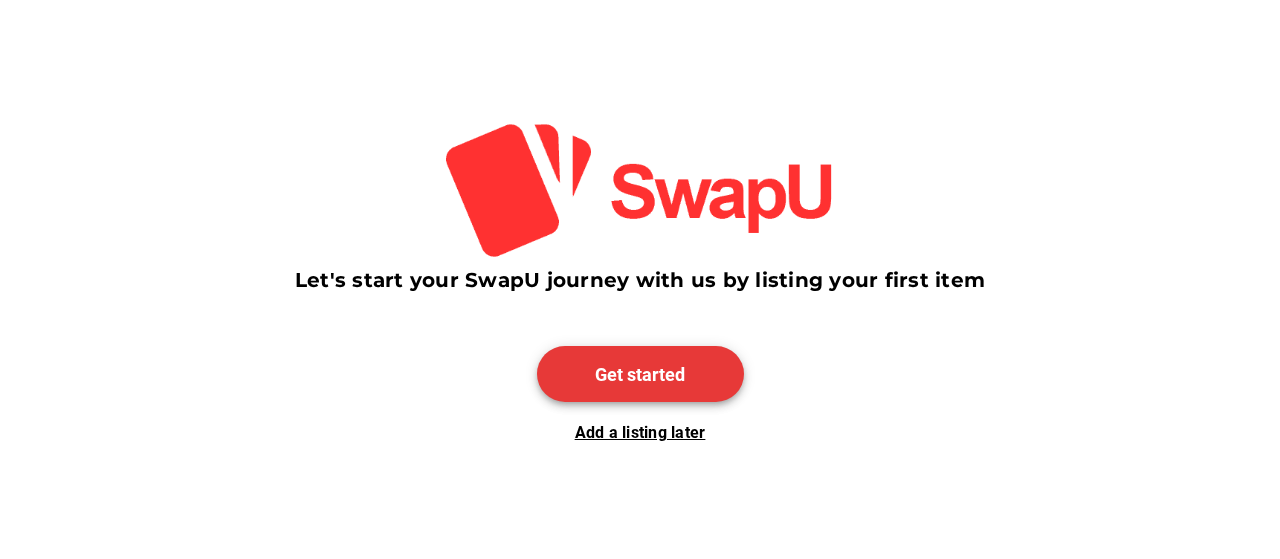 click on "Get started" at bounding box center [640, 374] 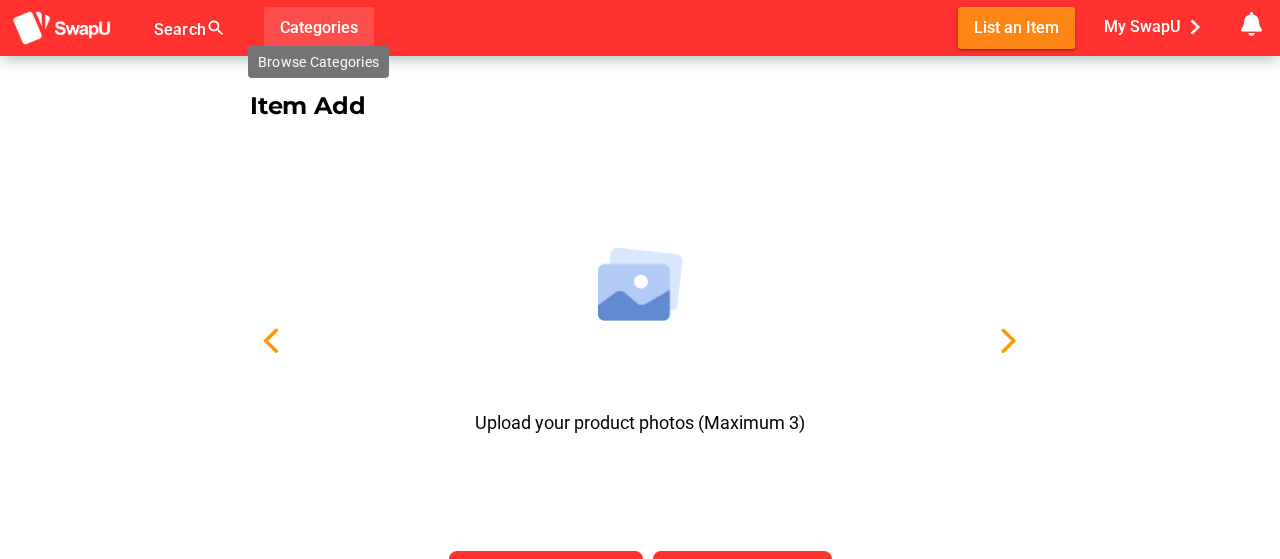 click on "Categories" at bounding box center [319, 27] 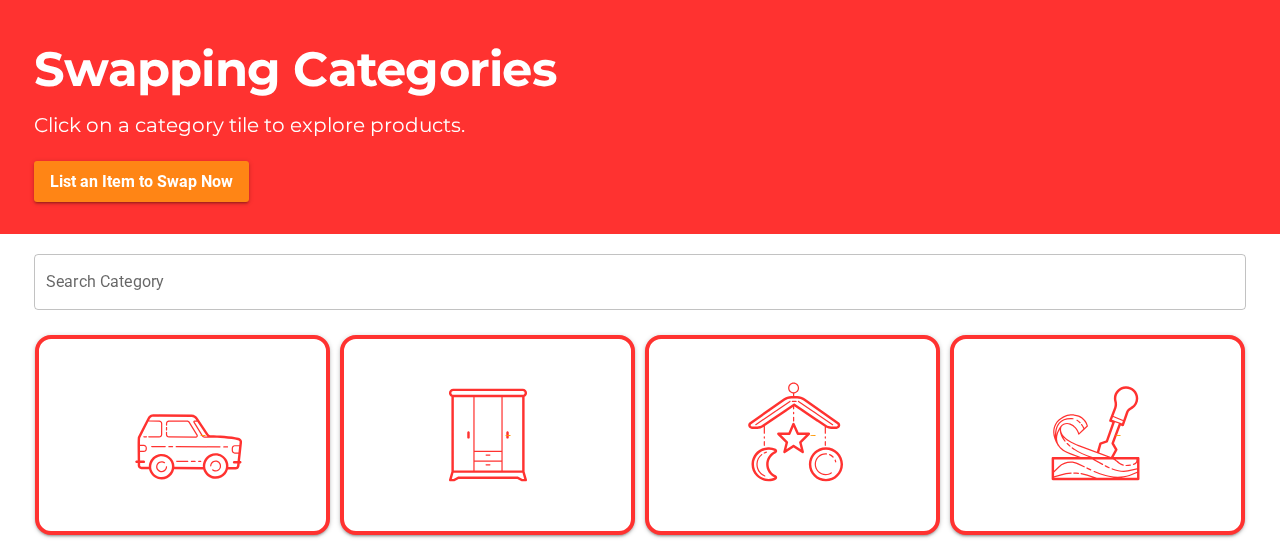 scroll, scrollTop: 0, scrollLeft: 0, axis: both 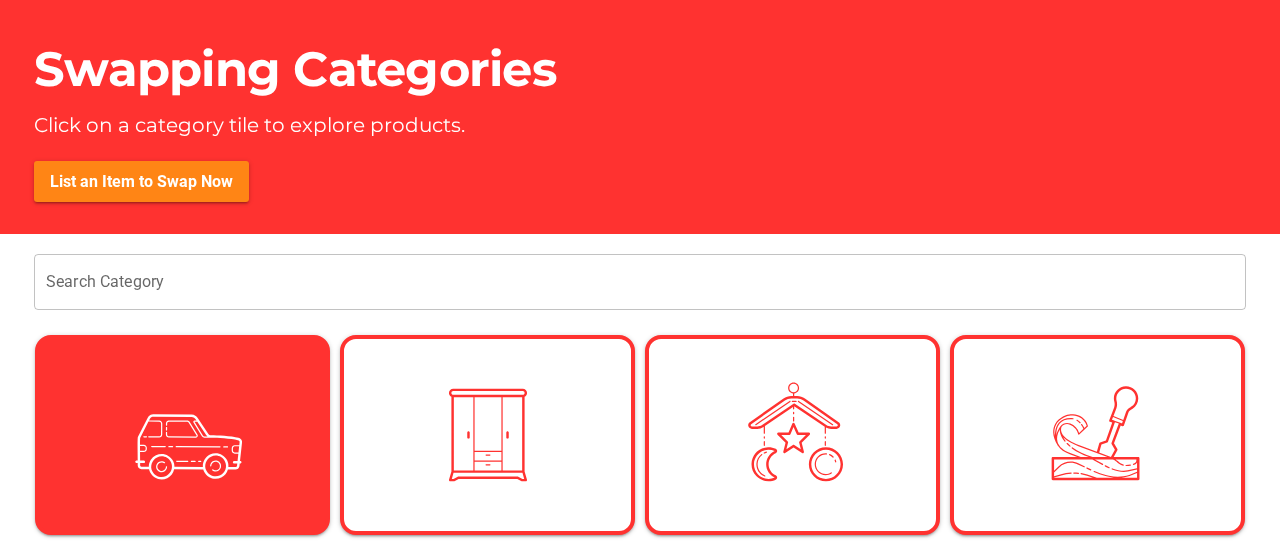 click at bounding box center (183, 435) 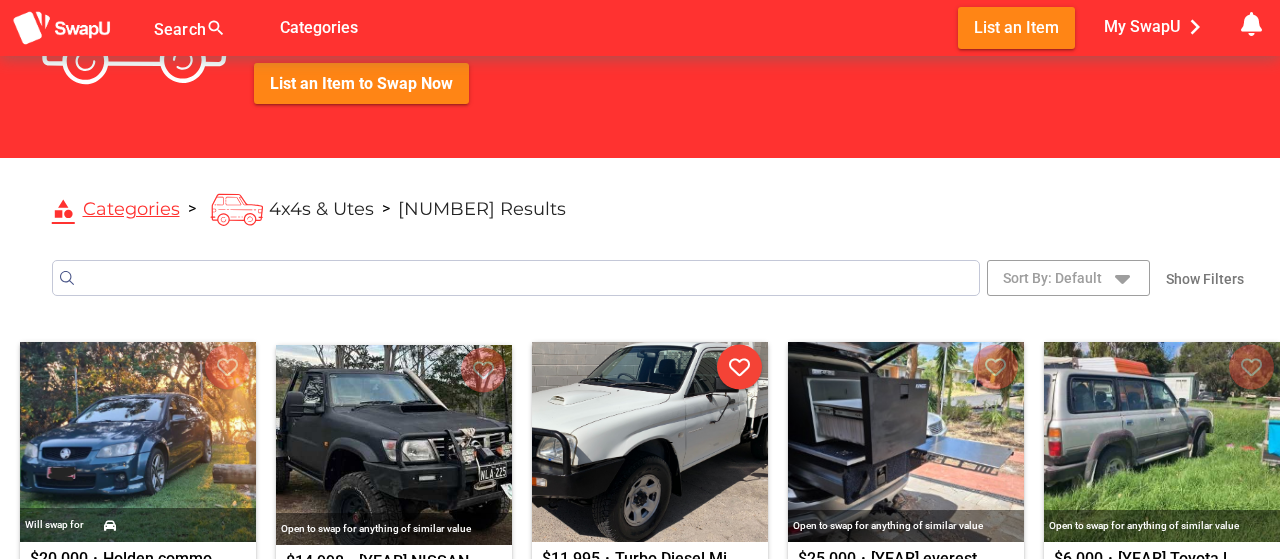 scroll, scrollTop: 300, scrollLeft: 0, axis: vertical 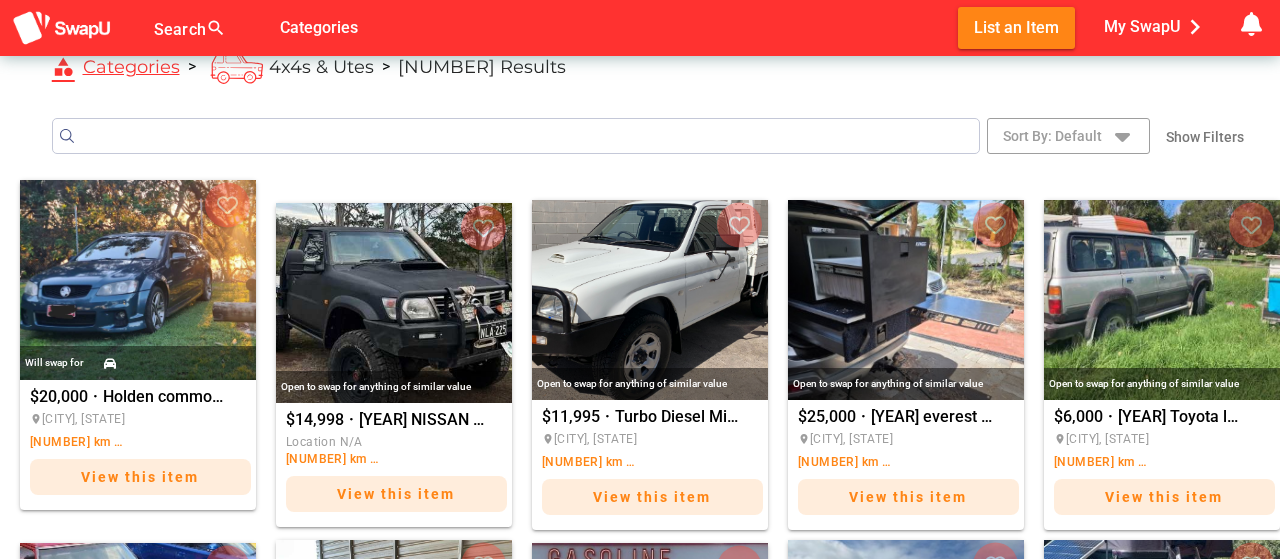 click at bounding box center [138, 280] 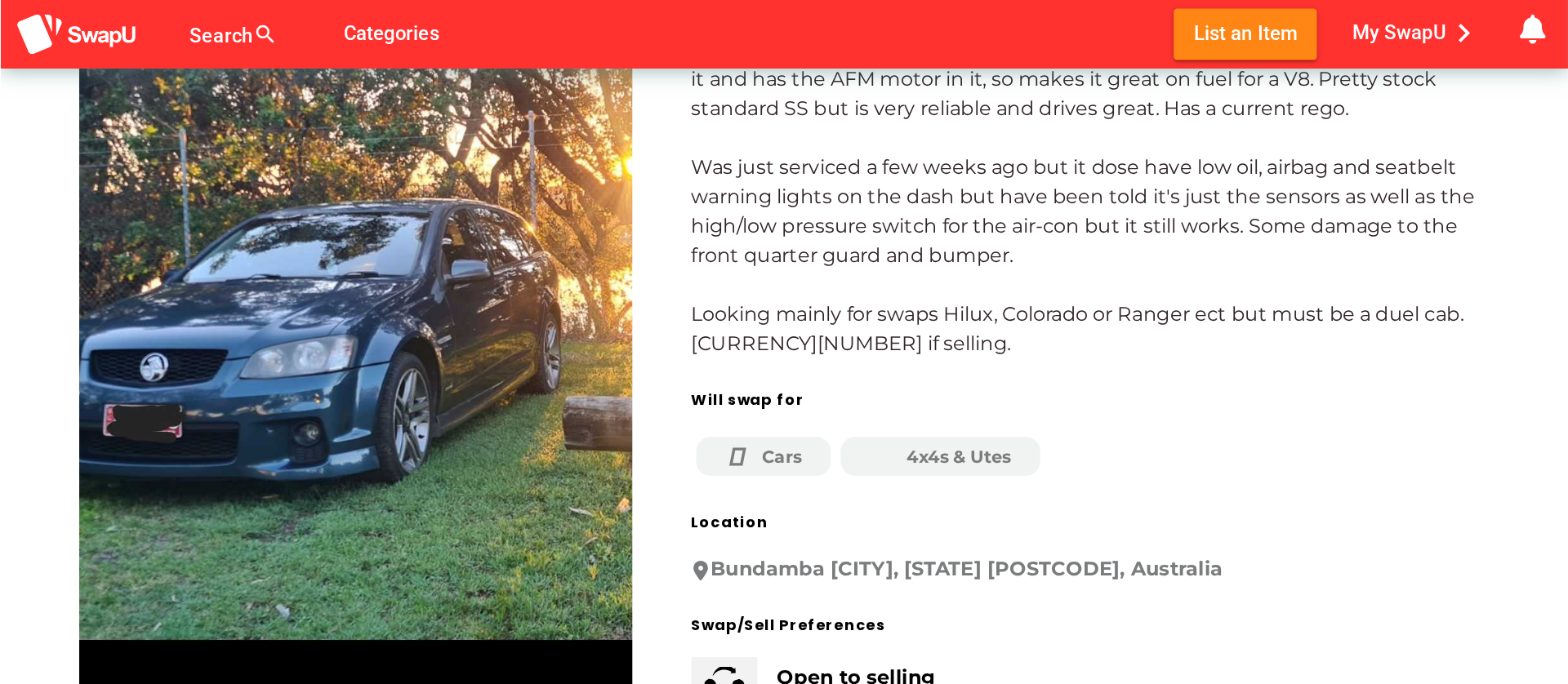 scroll, scrollTop: 0, scrollLeft: 0, axis: both 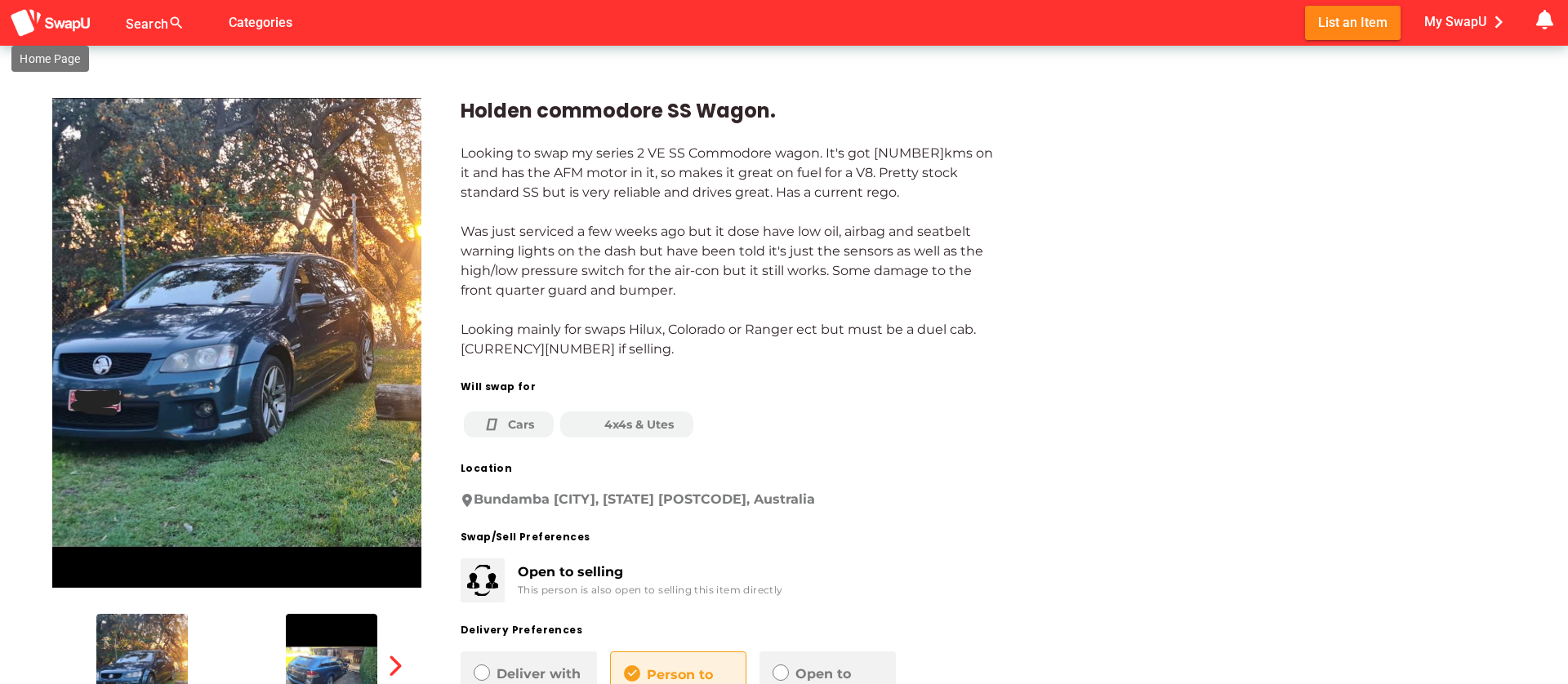 click at bounding box center (51, 23) 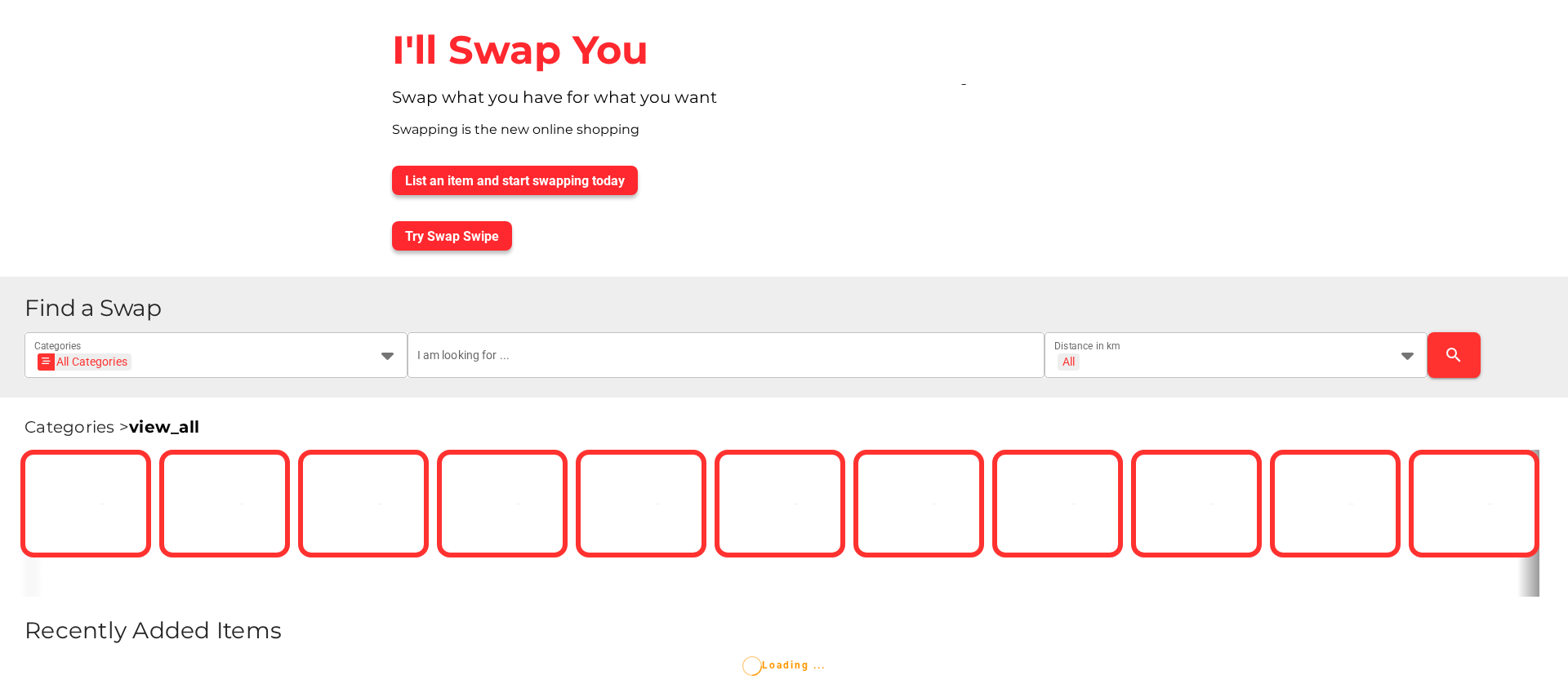 scroll, scrollTop: 0, scrollLeft: 0, axis: both 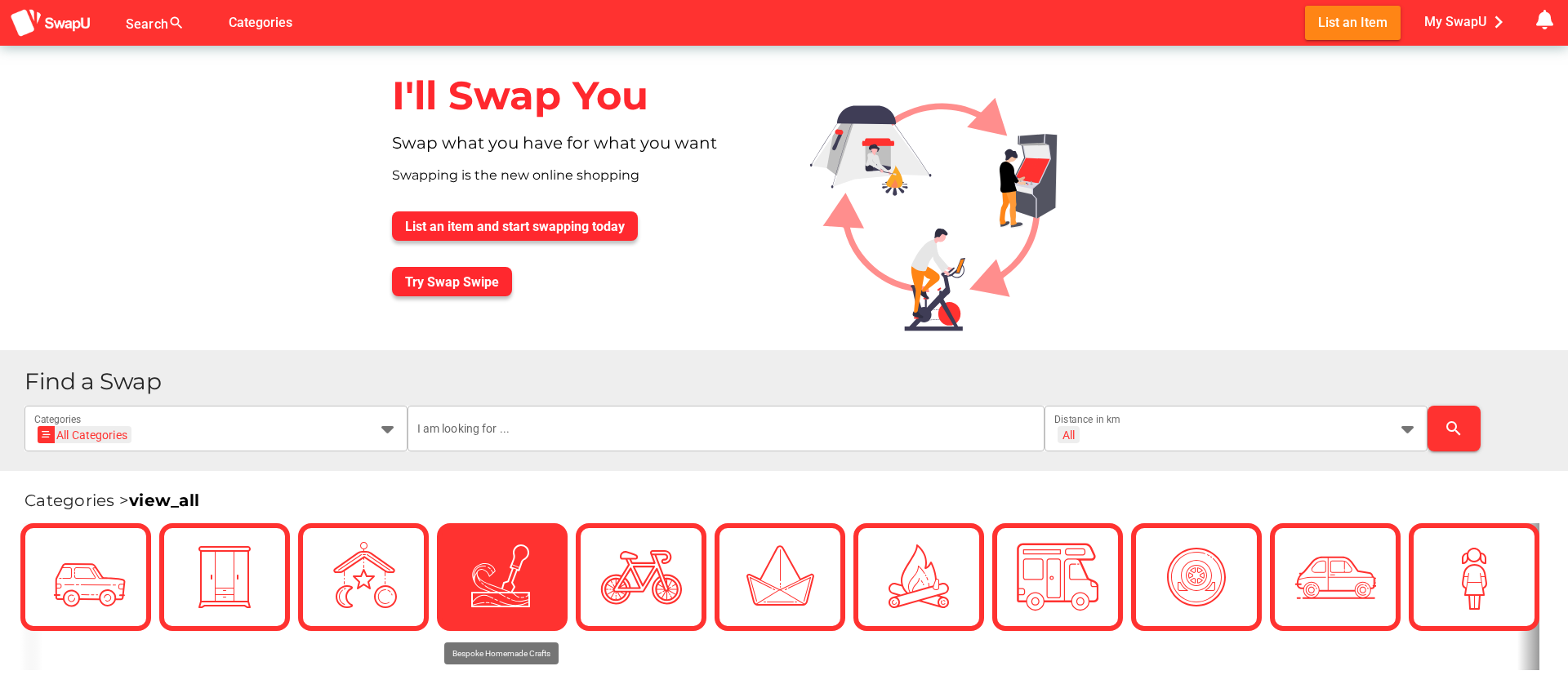 click at bounding box center [501, 576] 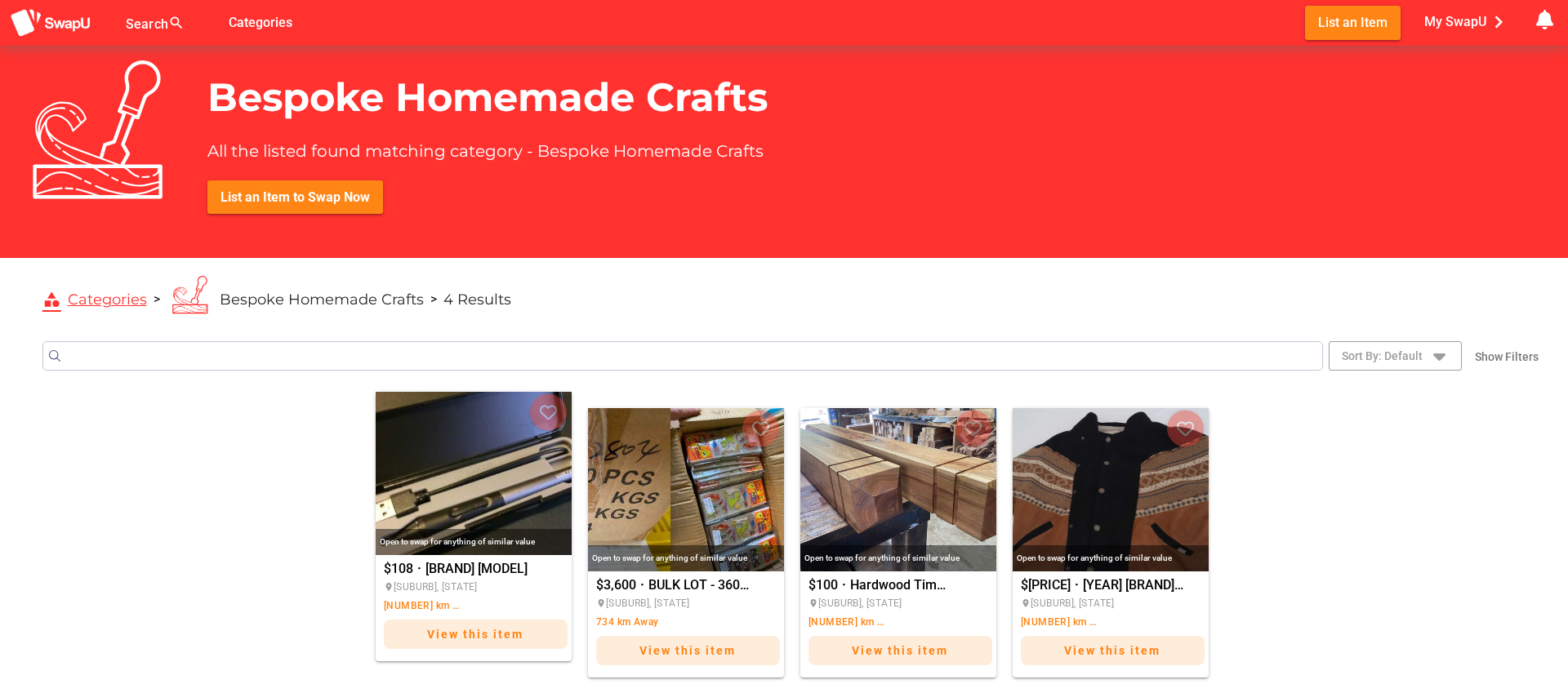 click at bounding box center (474, 473) 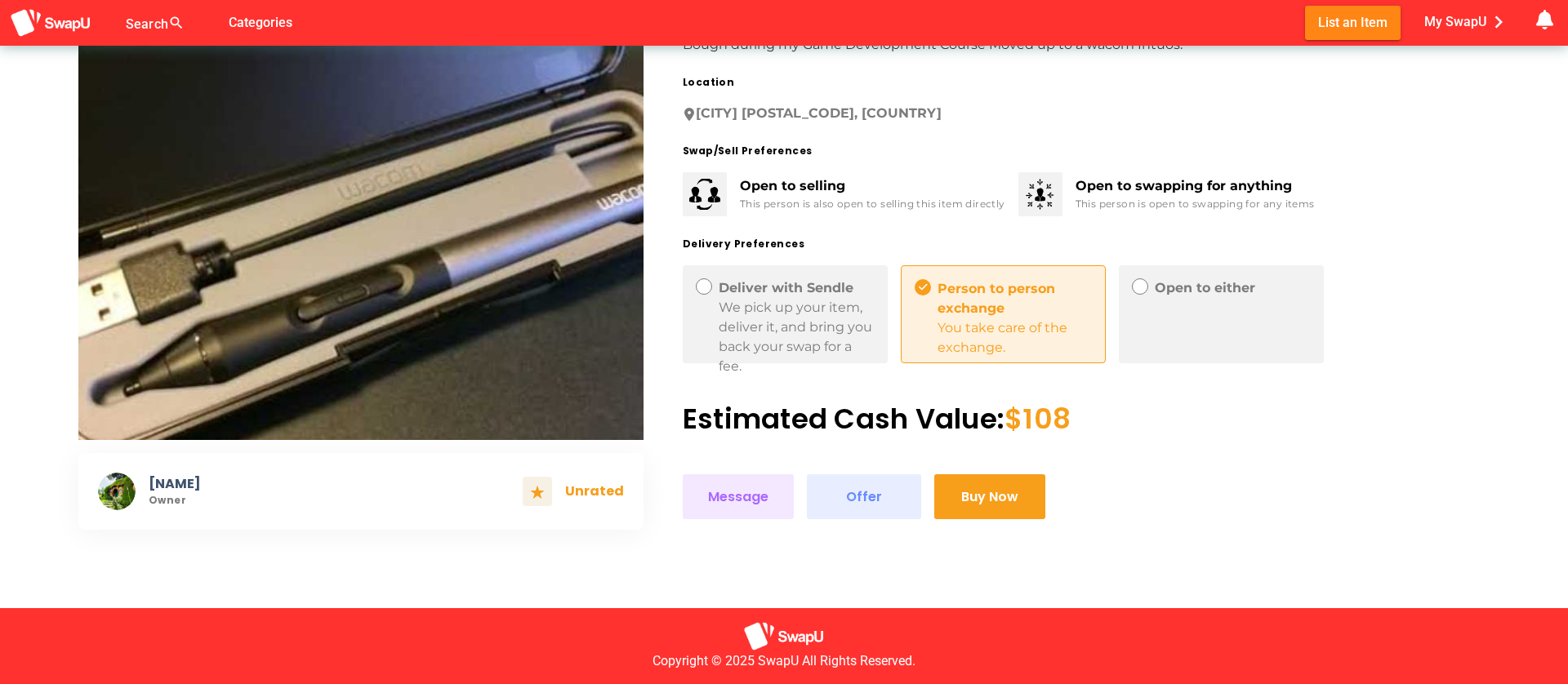 scroll, scrollTop: 243, scrollLeft: 0, axis: vertical 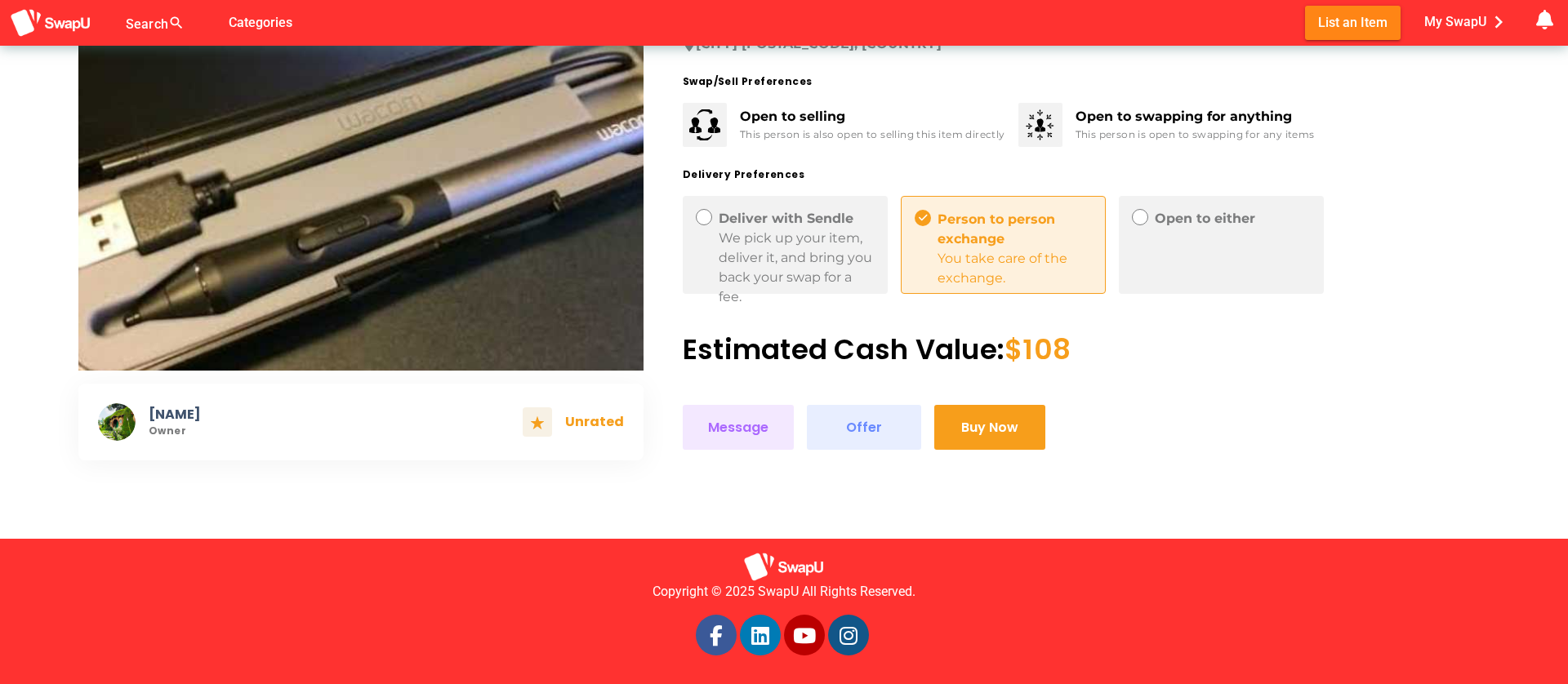 click on "Open to either" at bounding box center (1221, 245) 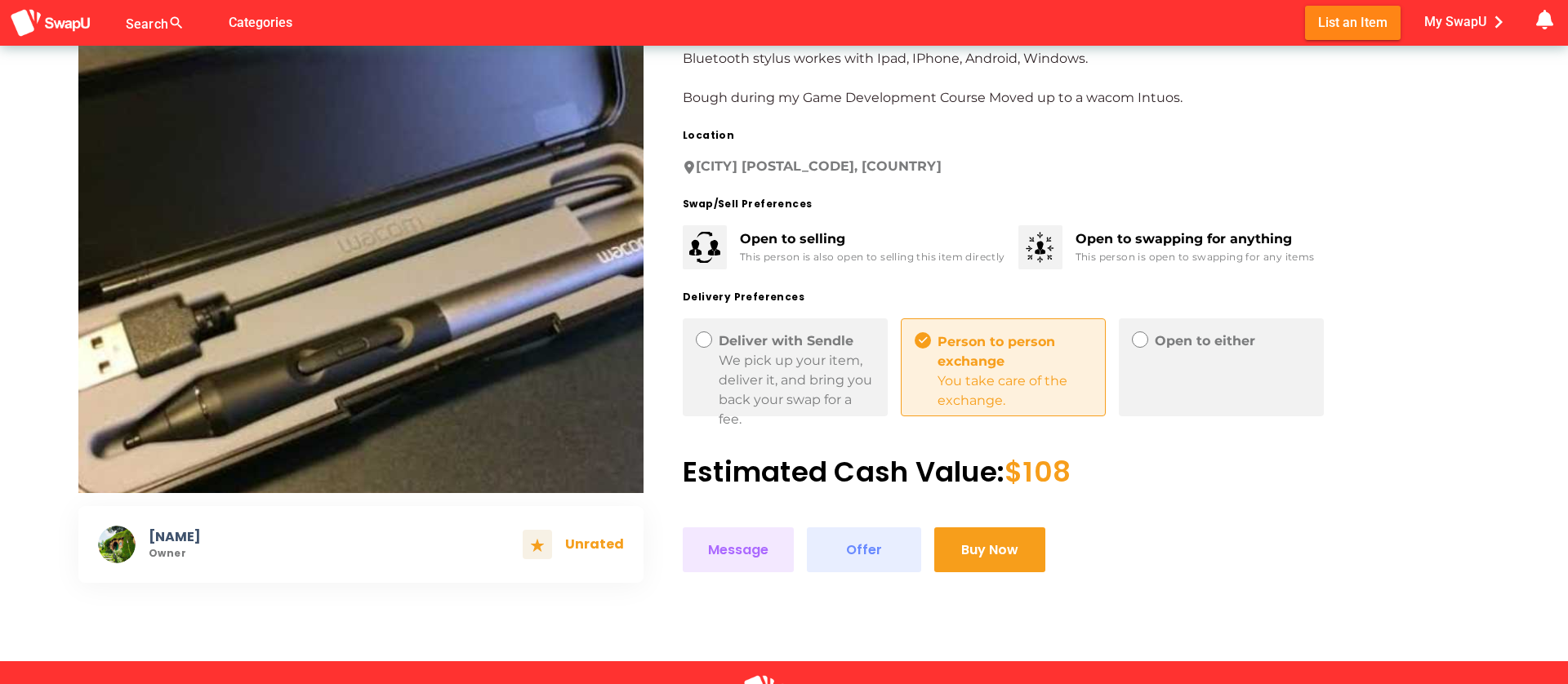 scroll, scrollTop: 0, scrollLeft: 0, axis: both 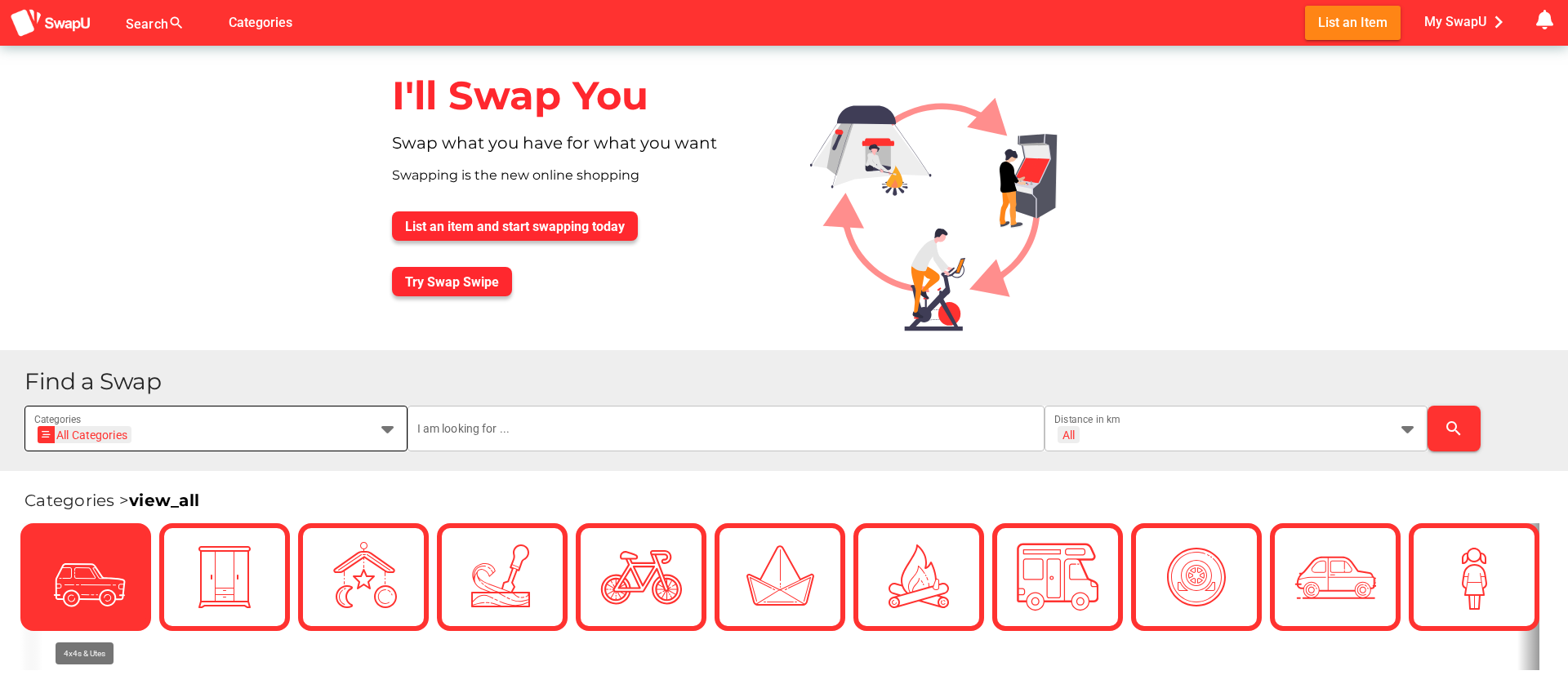 click at bounding box center (86, 577) 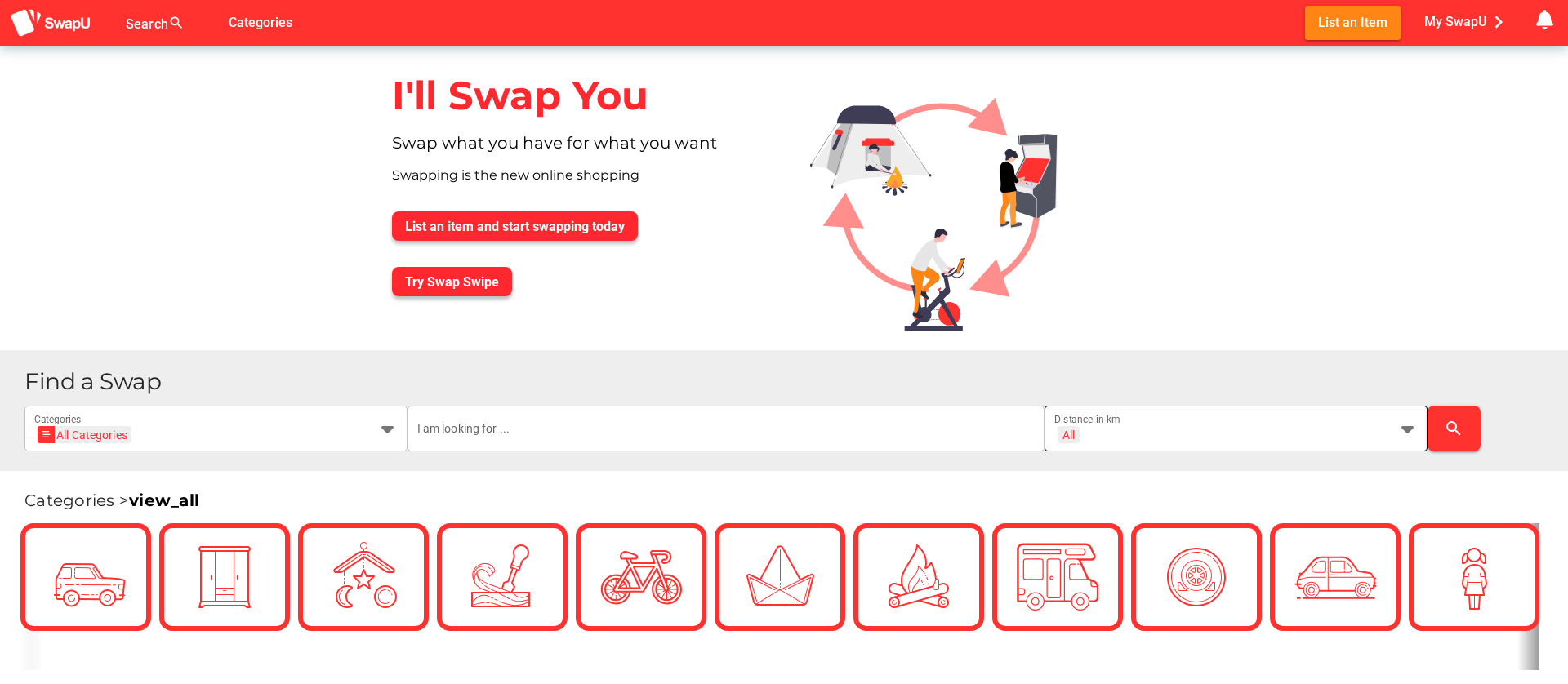 click on "All + All" at bounding box center (1221, 438) 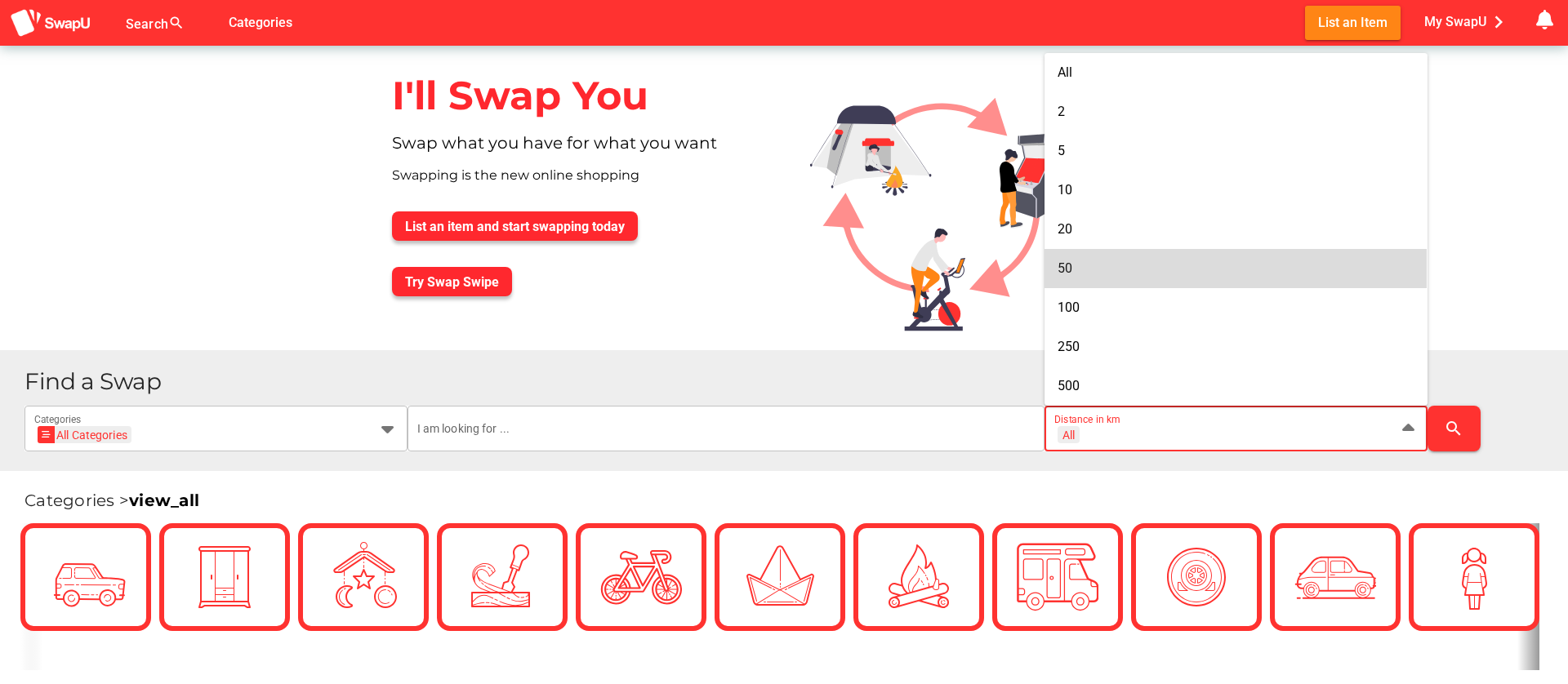 click on "50" at bounding box center [1236, 268] 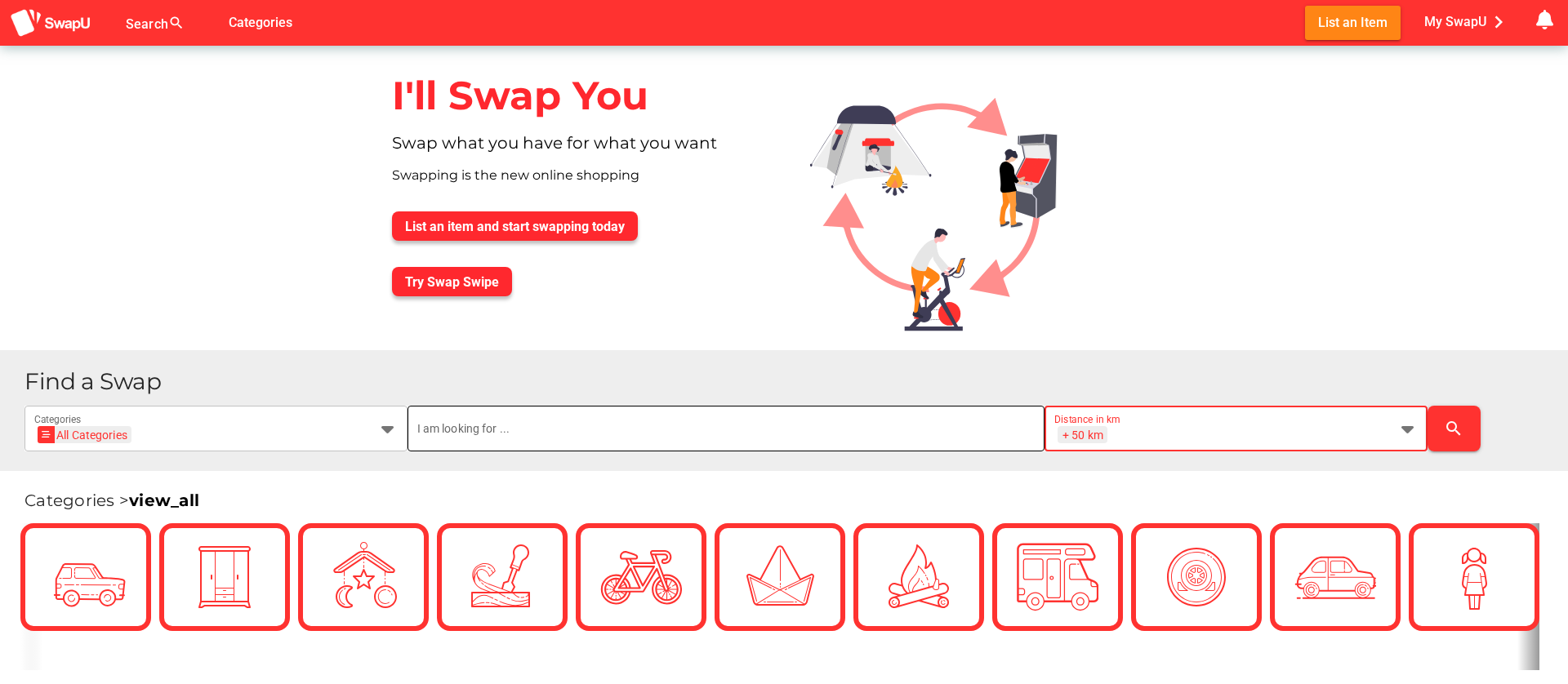 scroll, scrollTop: 0, scrollLeft: 0, axis: both 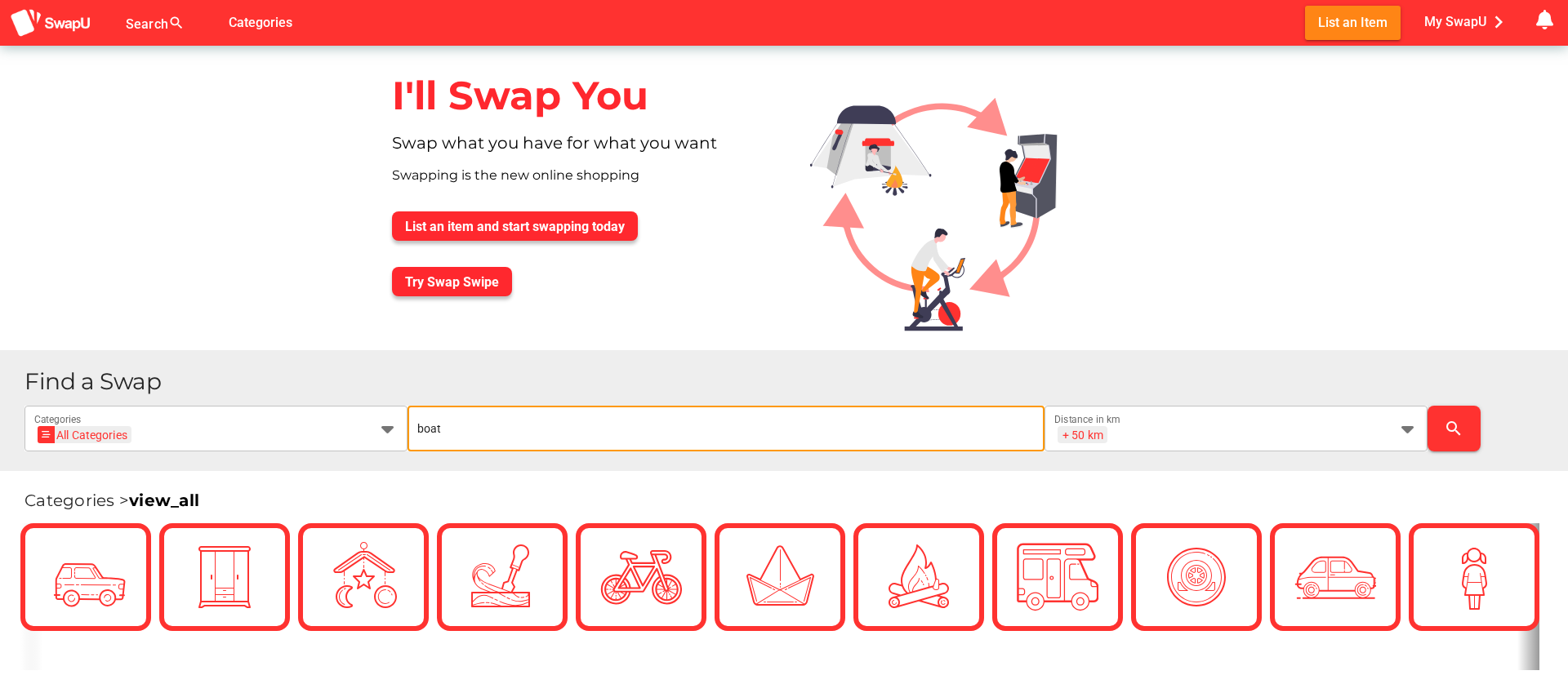 type on "boat" 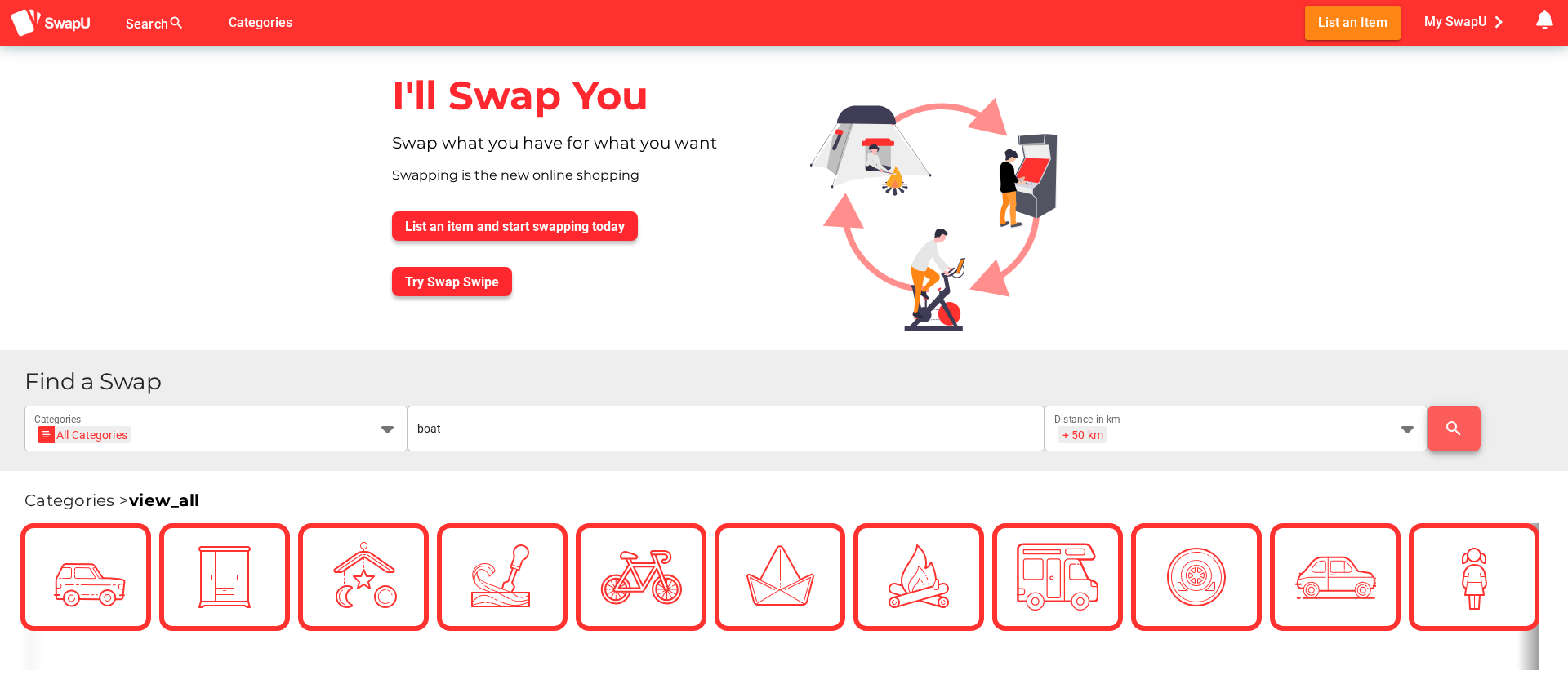 click on "search" at bounding box center [1454, 429] 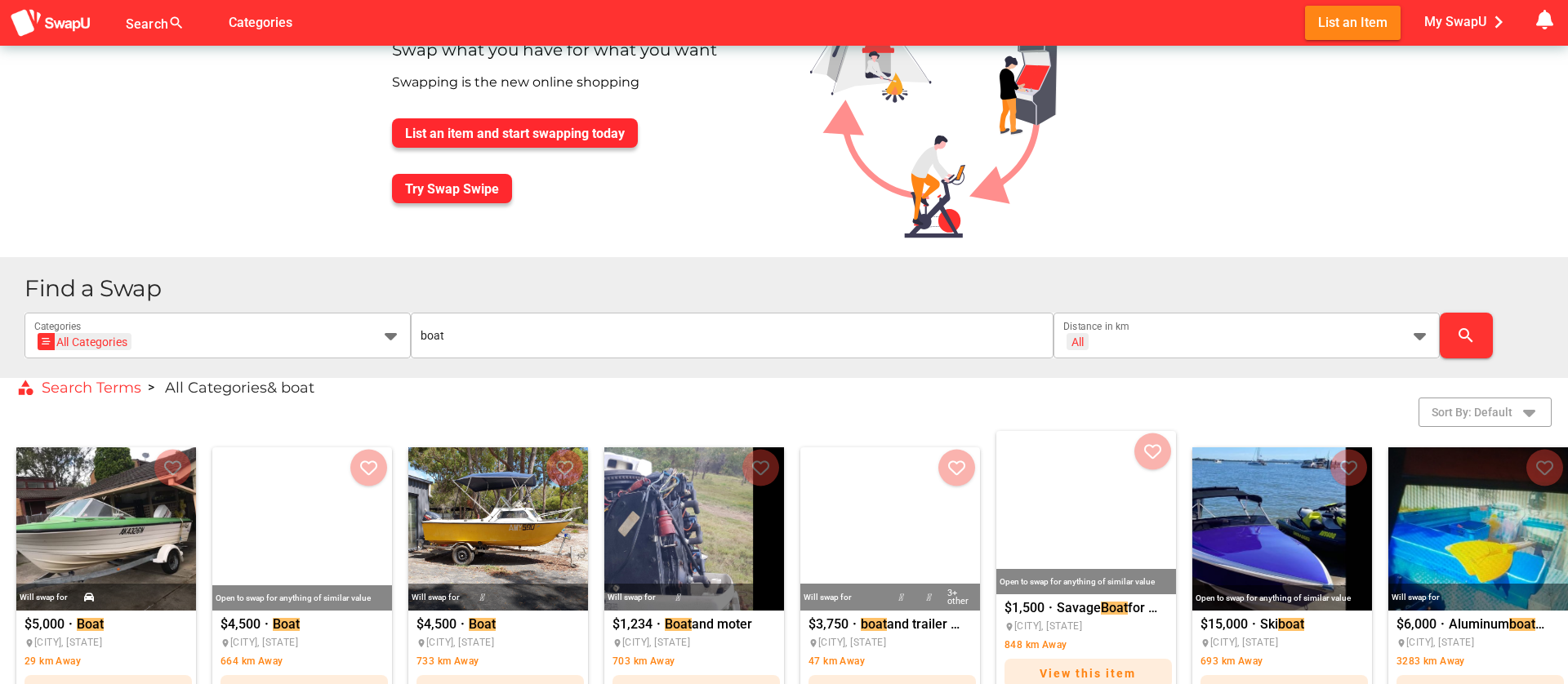 scroll, scrollTop: 122, scrollLeft: 0, axis: vertical 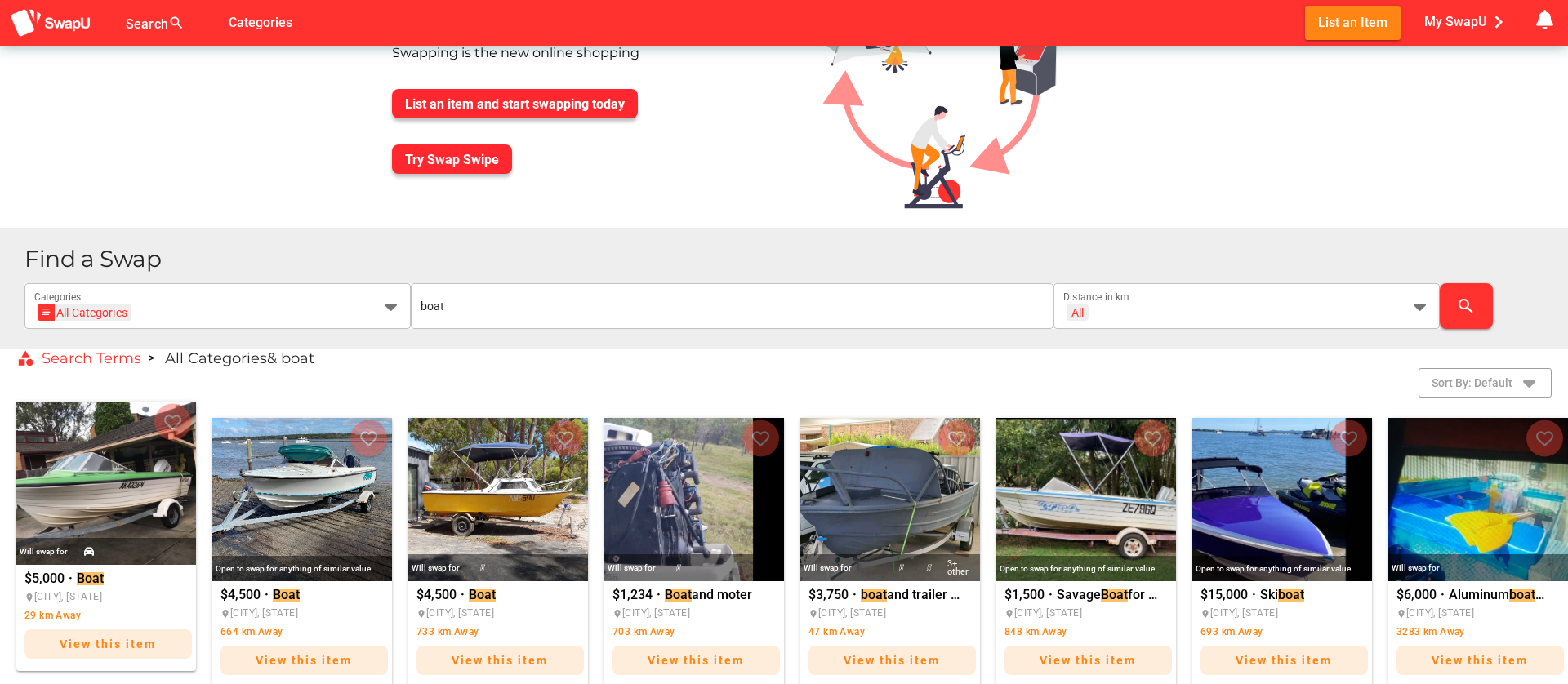 click at bounding box center [106, 483] 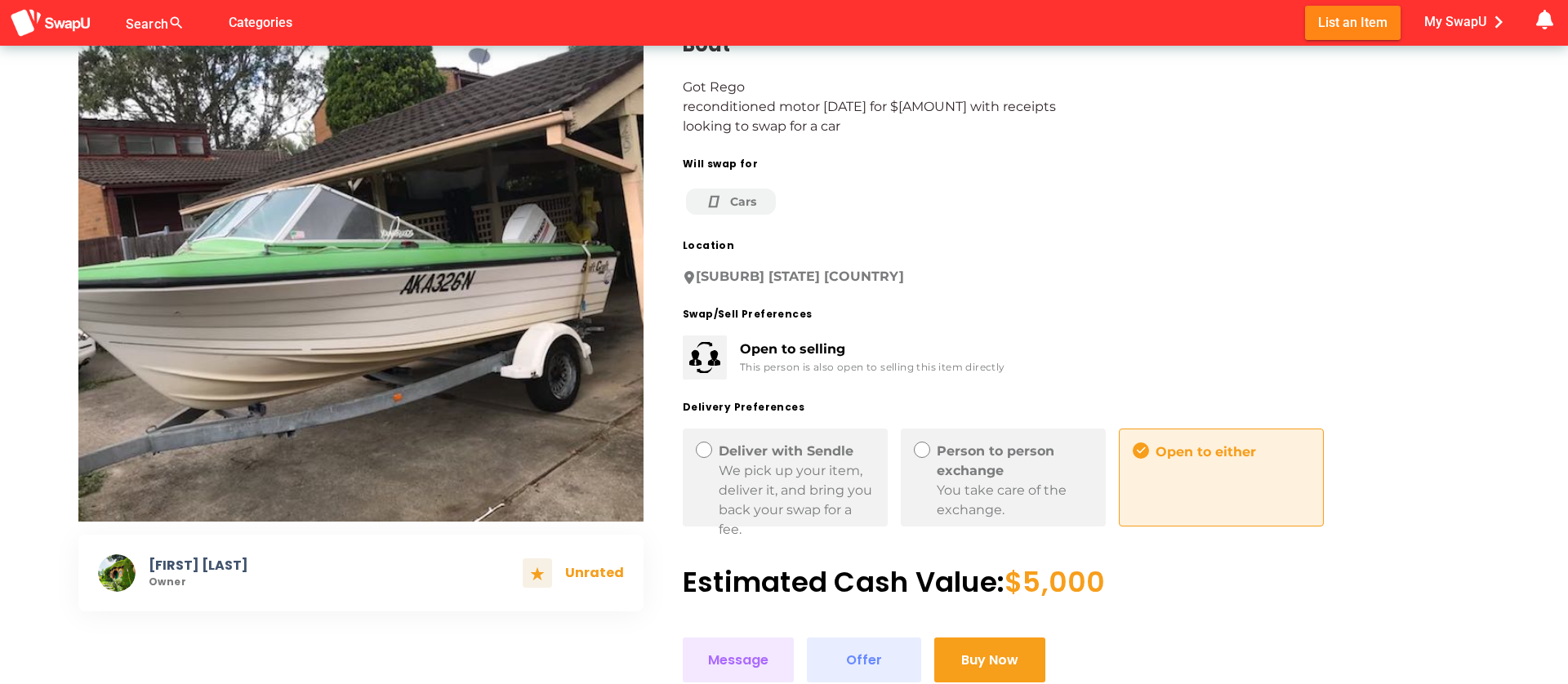scroll, scrollTop: 122, scrollLeft: 0, axis: vertical 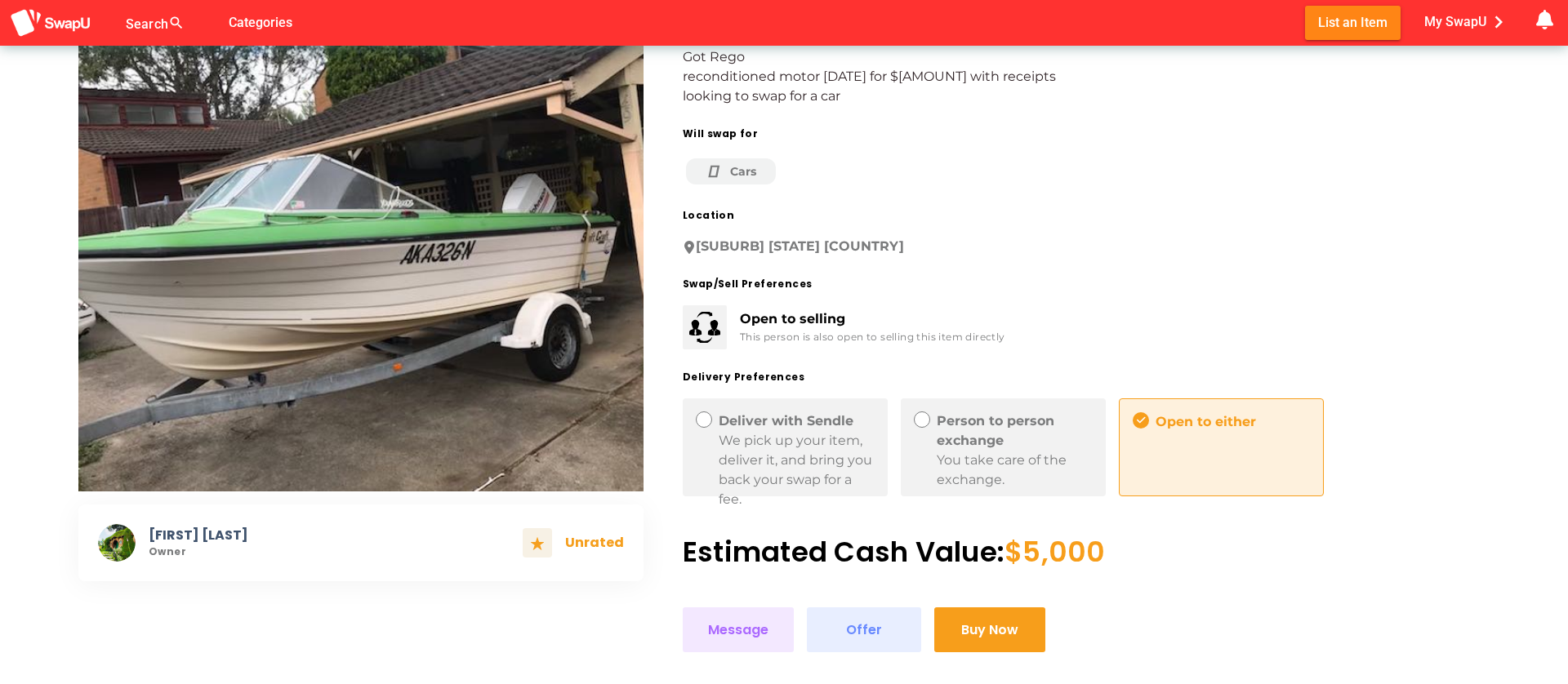 click on "Person to person exchange" at bounding box center [796, 421] 